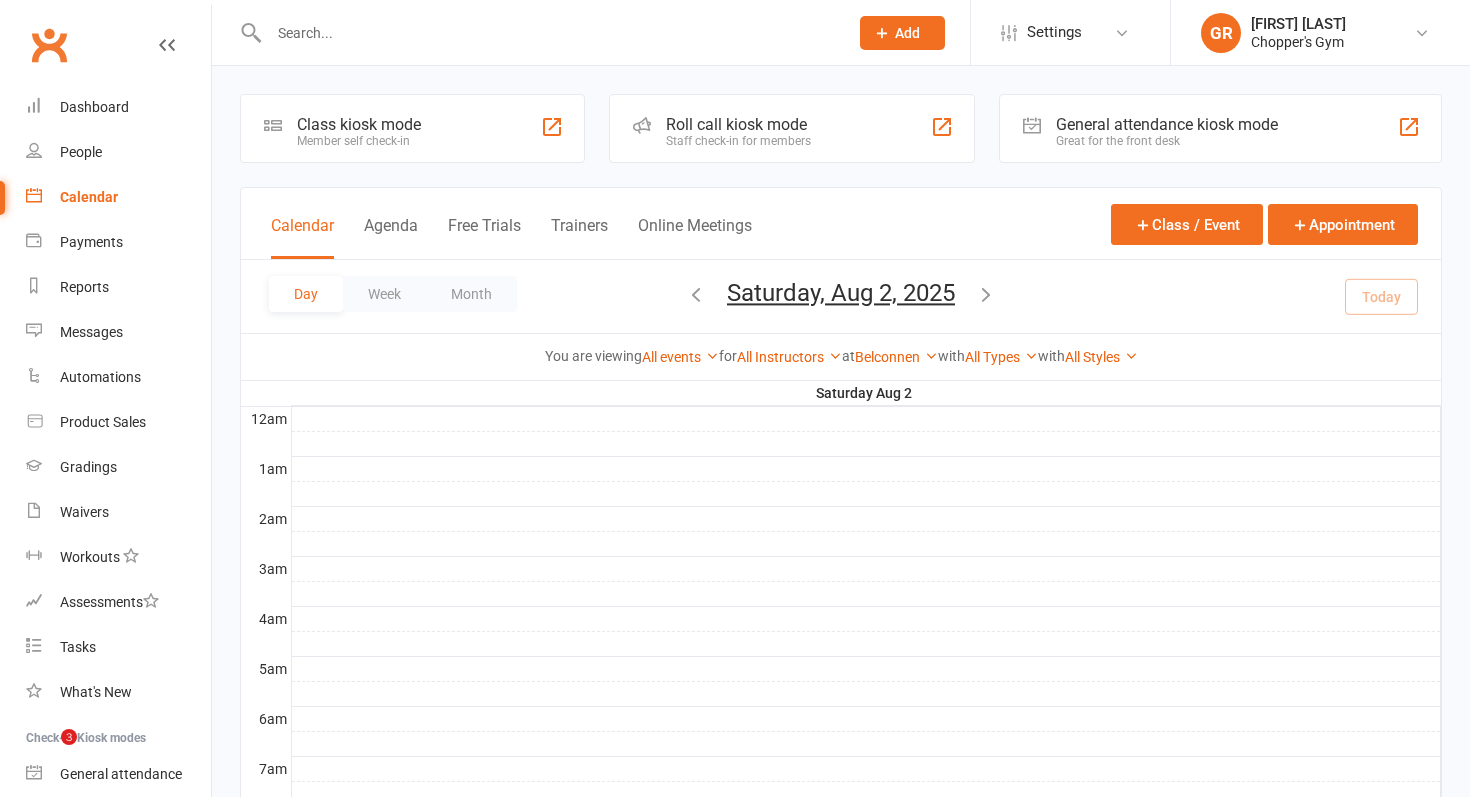 scroll, scrollTop: 768, scrollLeft: 0, axis: vertical 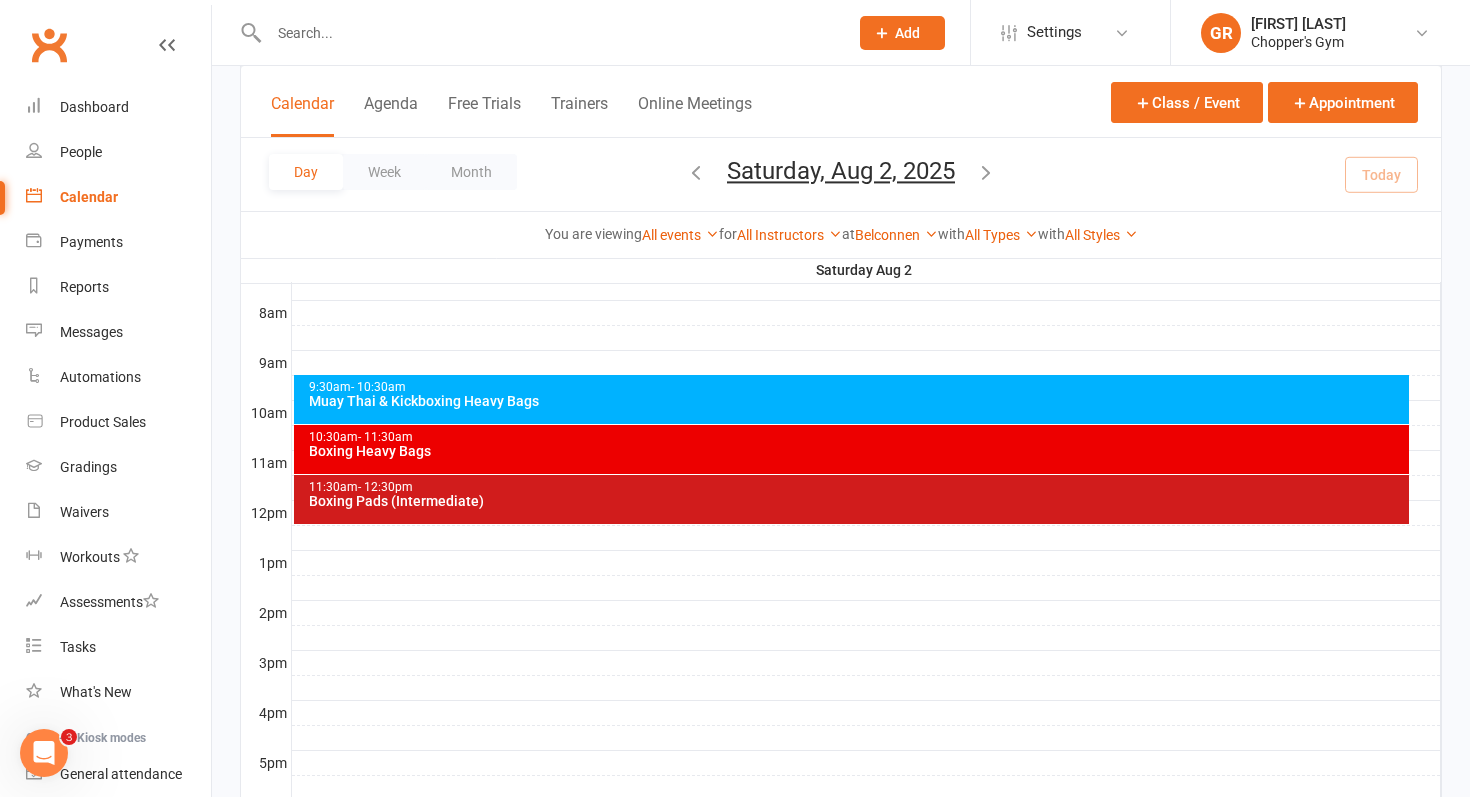 click on "Muay Thai & Kickboxing Heavy Bags" at bounding box center (857, 401) 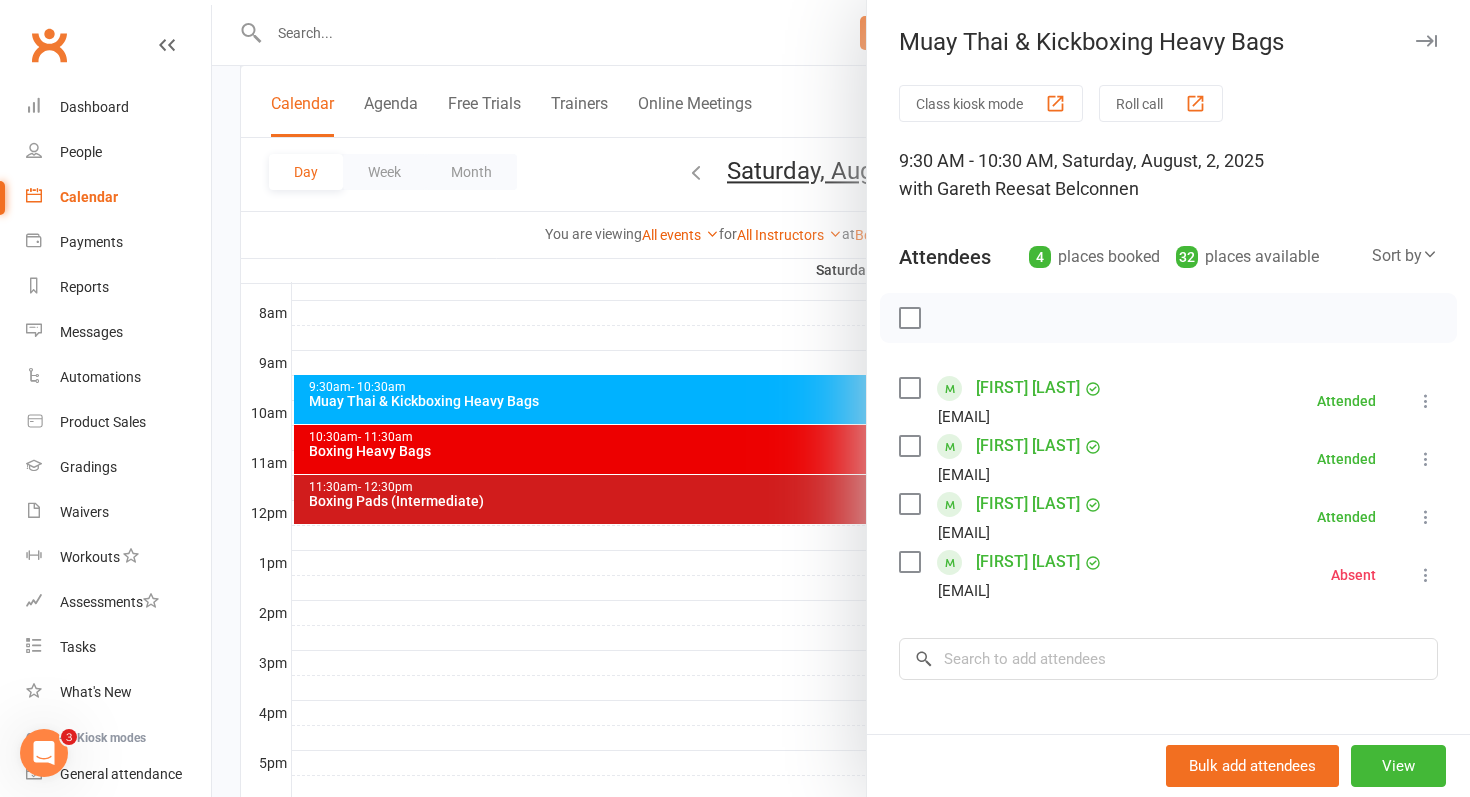 click at bounding box center [841, 398] 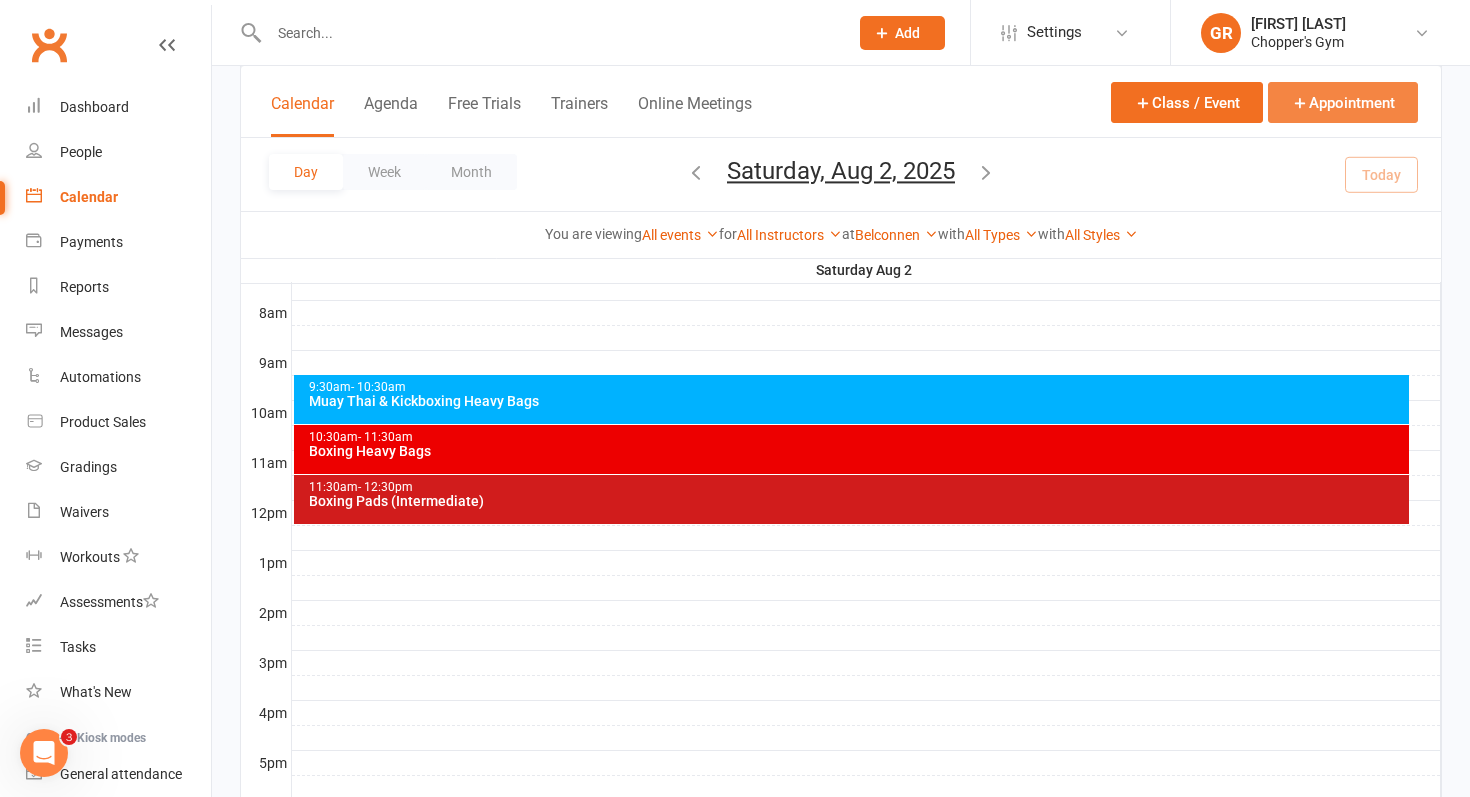 click on "Appointment" at bounding box center (1343, 102) 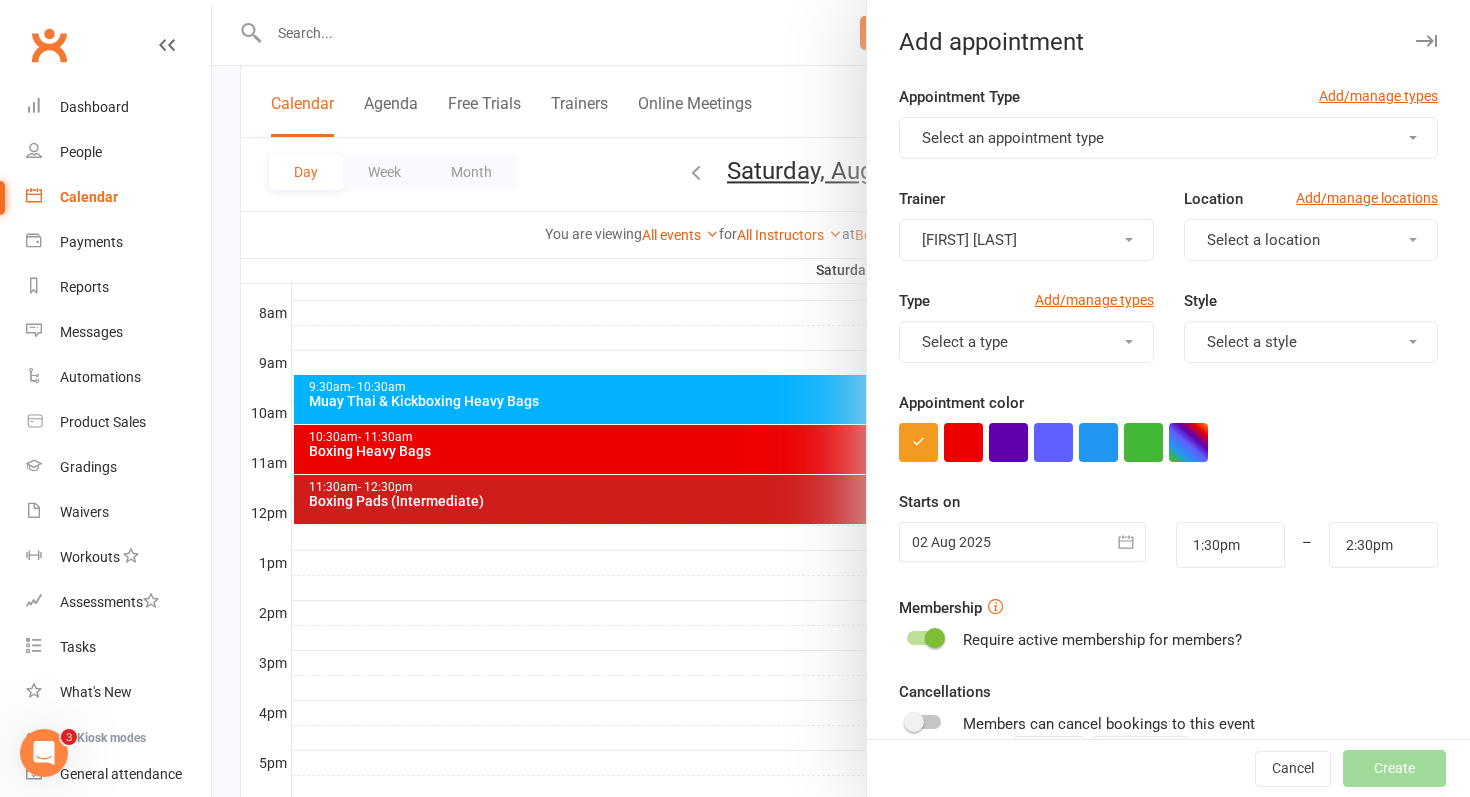 click on "Select an appointment type" at bounding box center [1168, 138] 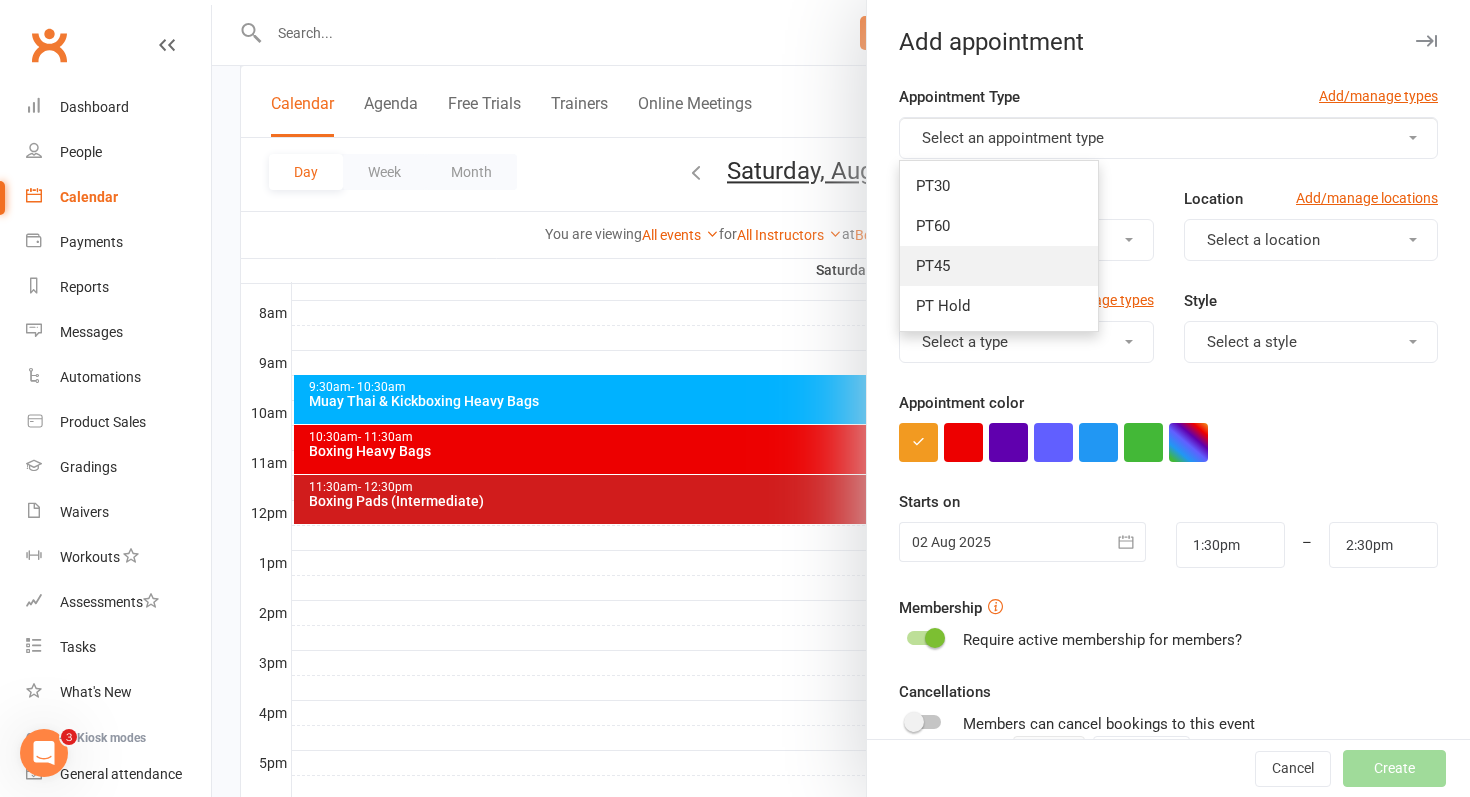 click on "PT45" at bounding box center (999, 266) 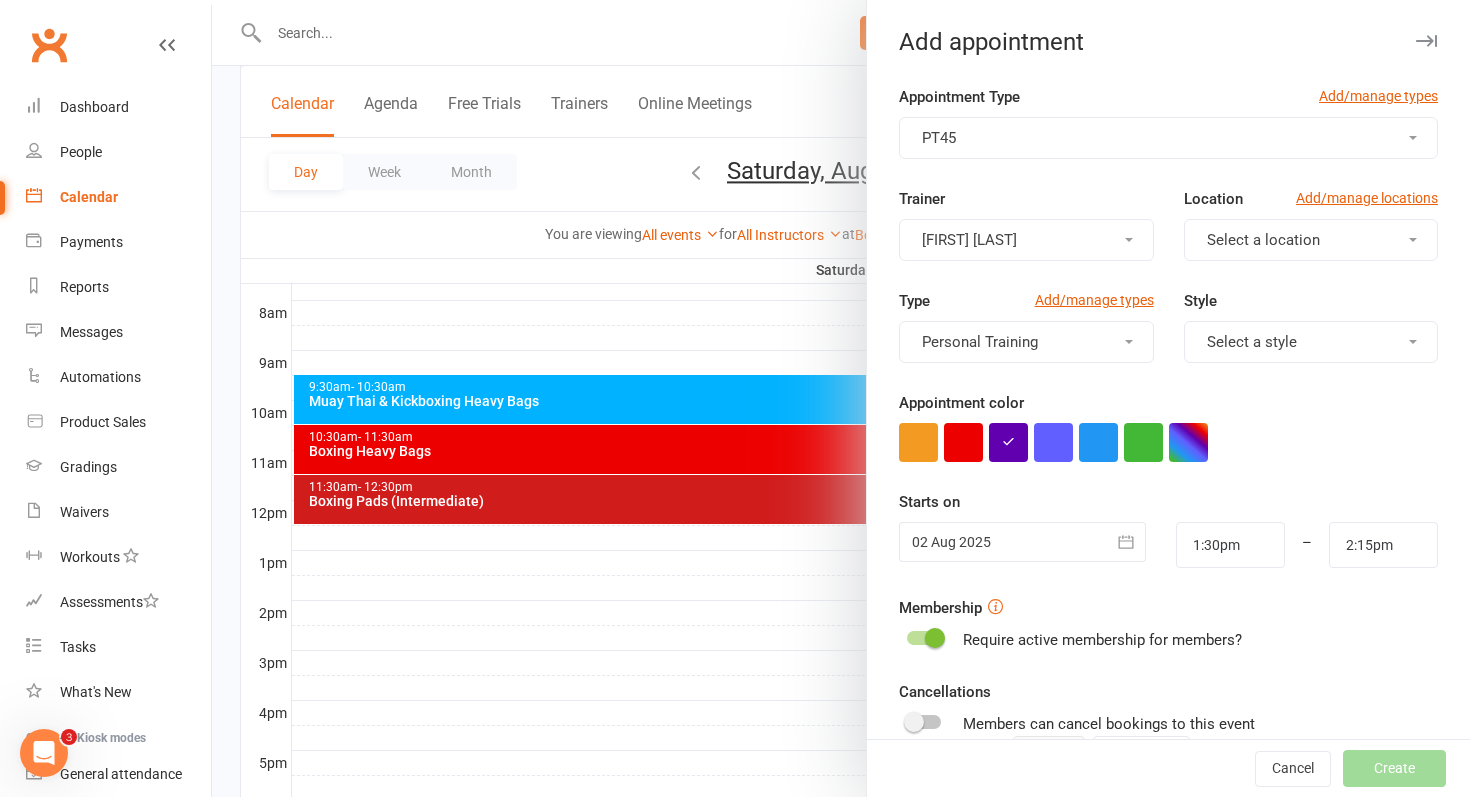 click on "Select a location" at bounding box center [1263, 240] 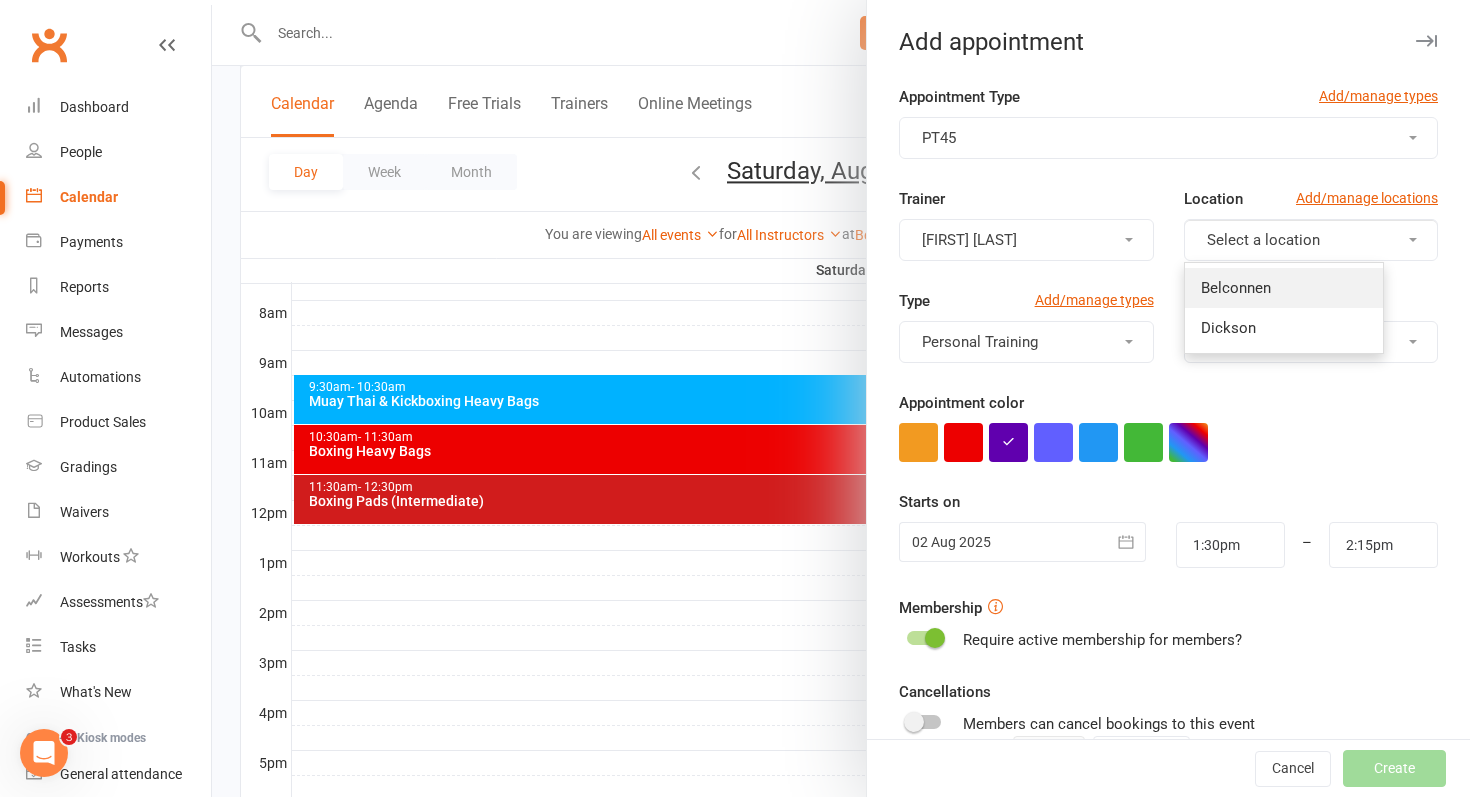 click on "Belconnen" at bounding box center (1236, 288) 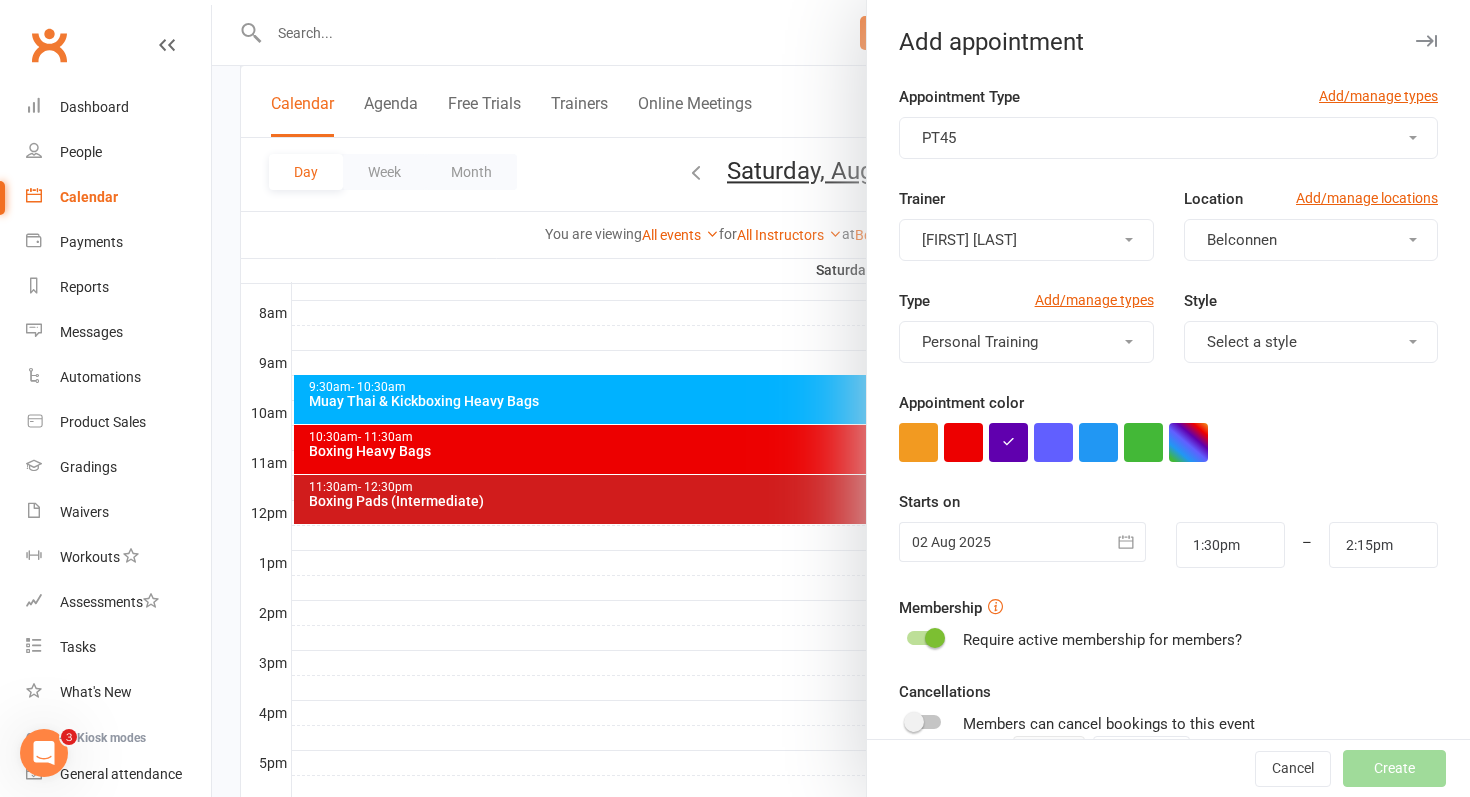 click on "[FIRST] [LAST]" at bounding box center [1026, 240] 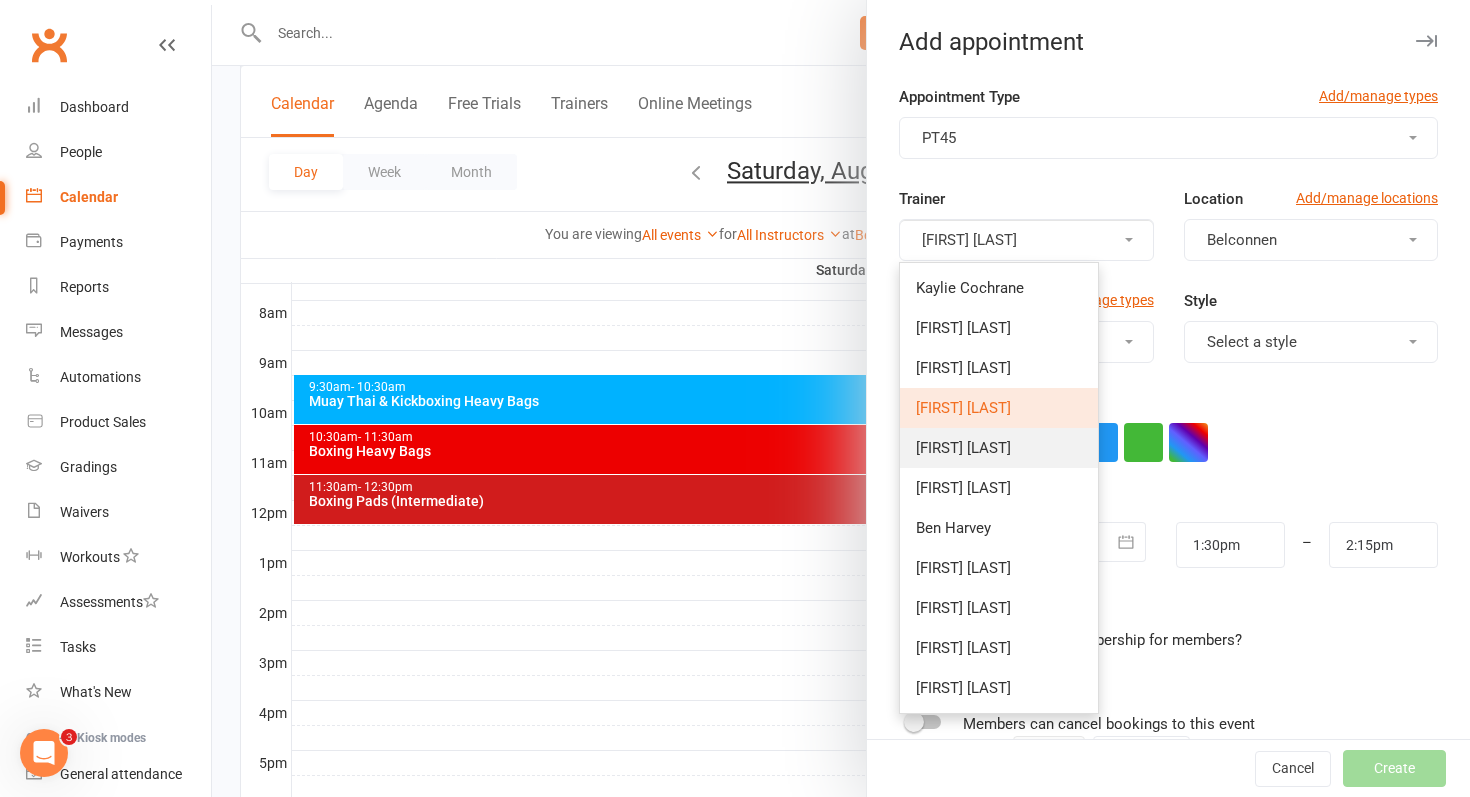 click on "[FIRST] [LAST]" at bounding box center (999, 448) 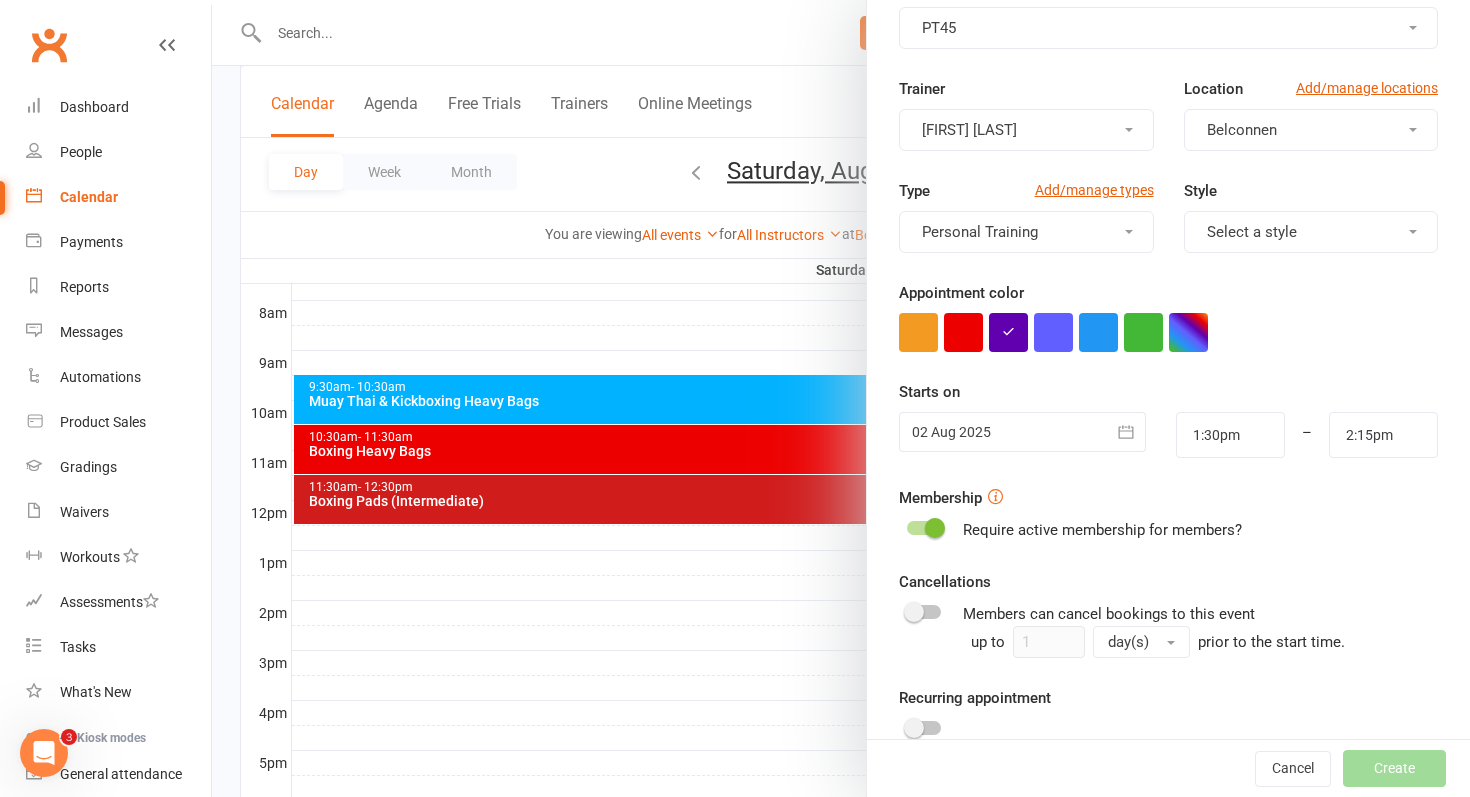 scroll, scrollTop: 155, scrollLeft: 0, axis: vertical 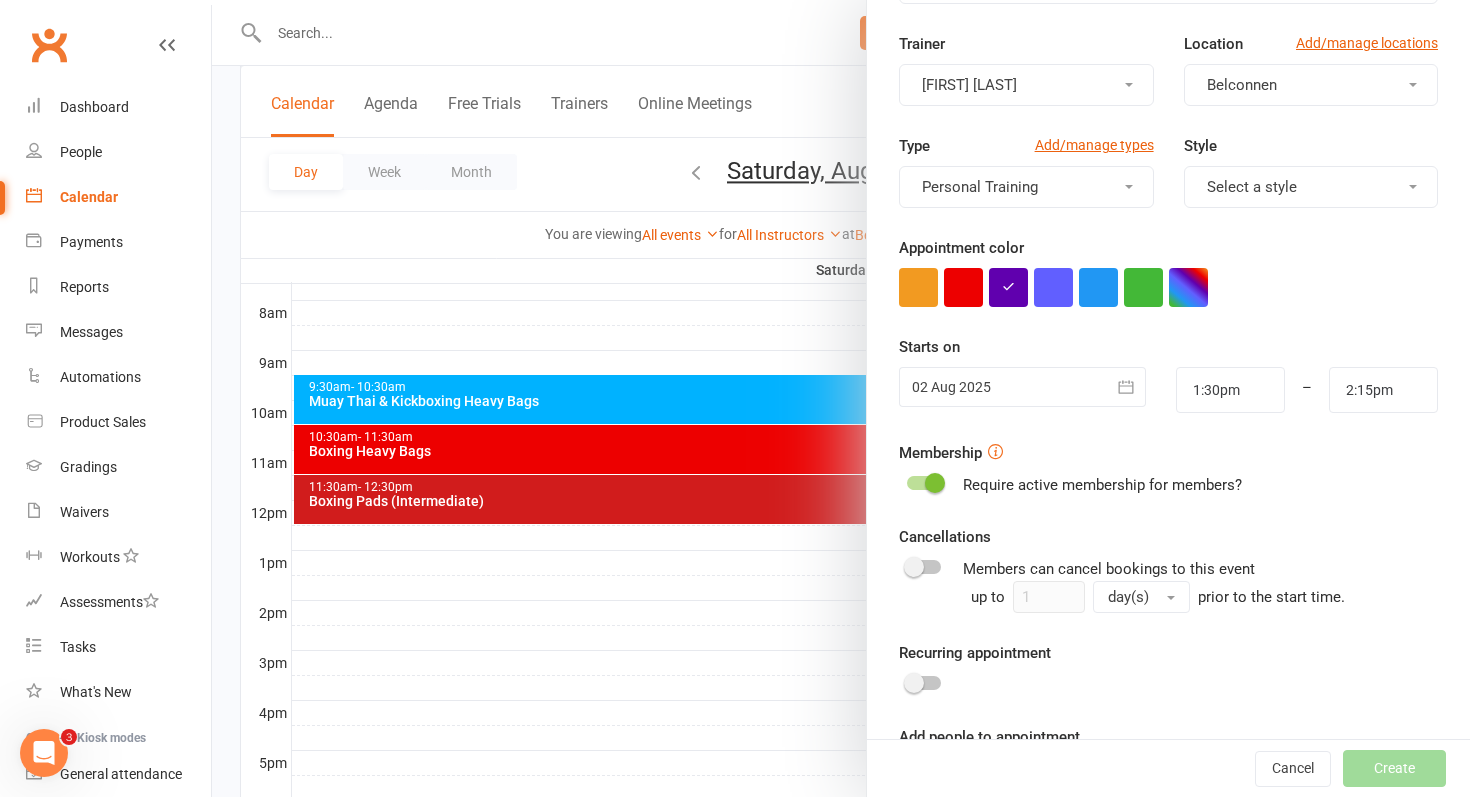 click at bounding box center (935, 483) 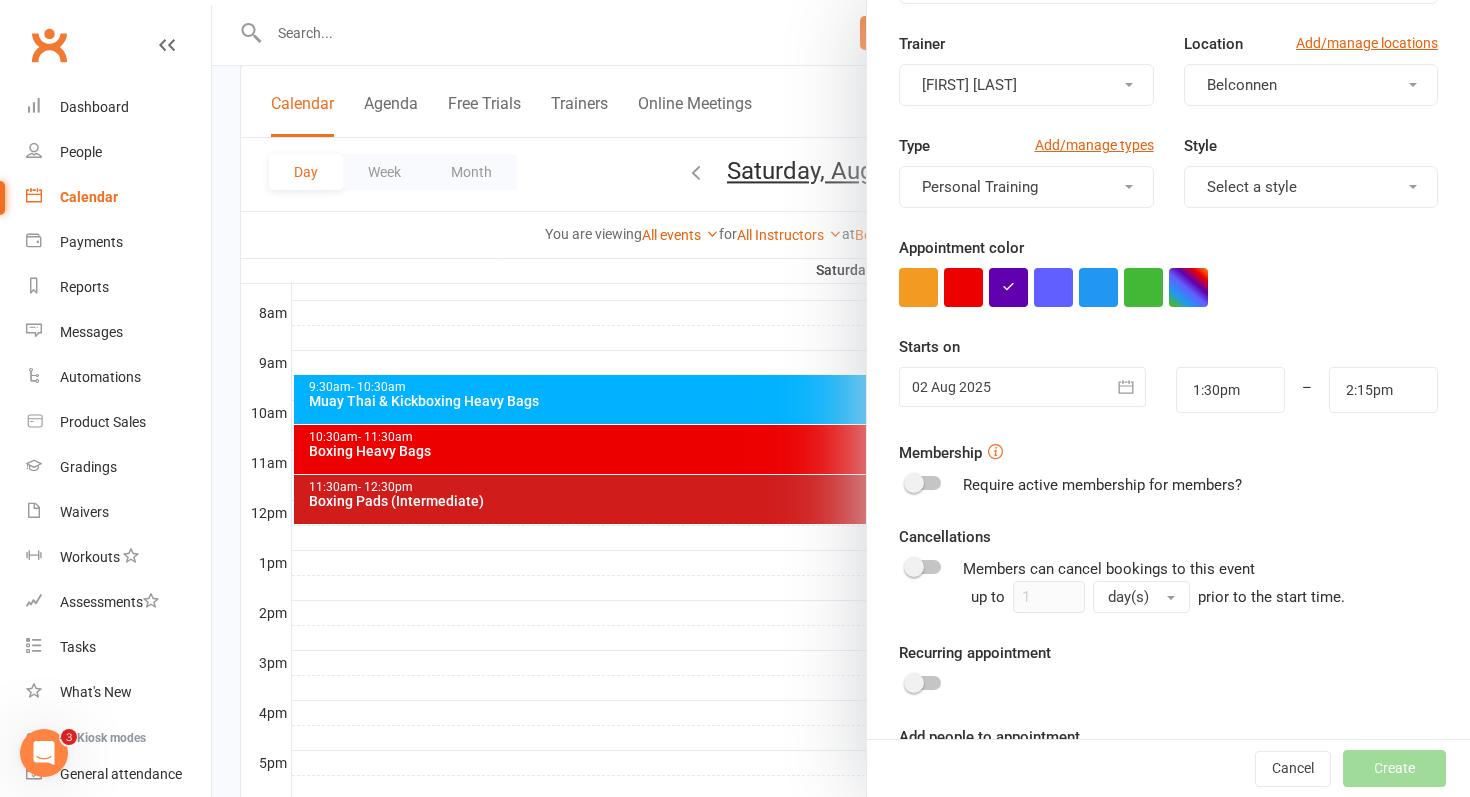 scroll, scrollTop: 243, scrollLeft: 0, axis: vertical 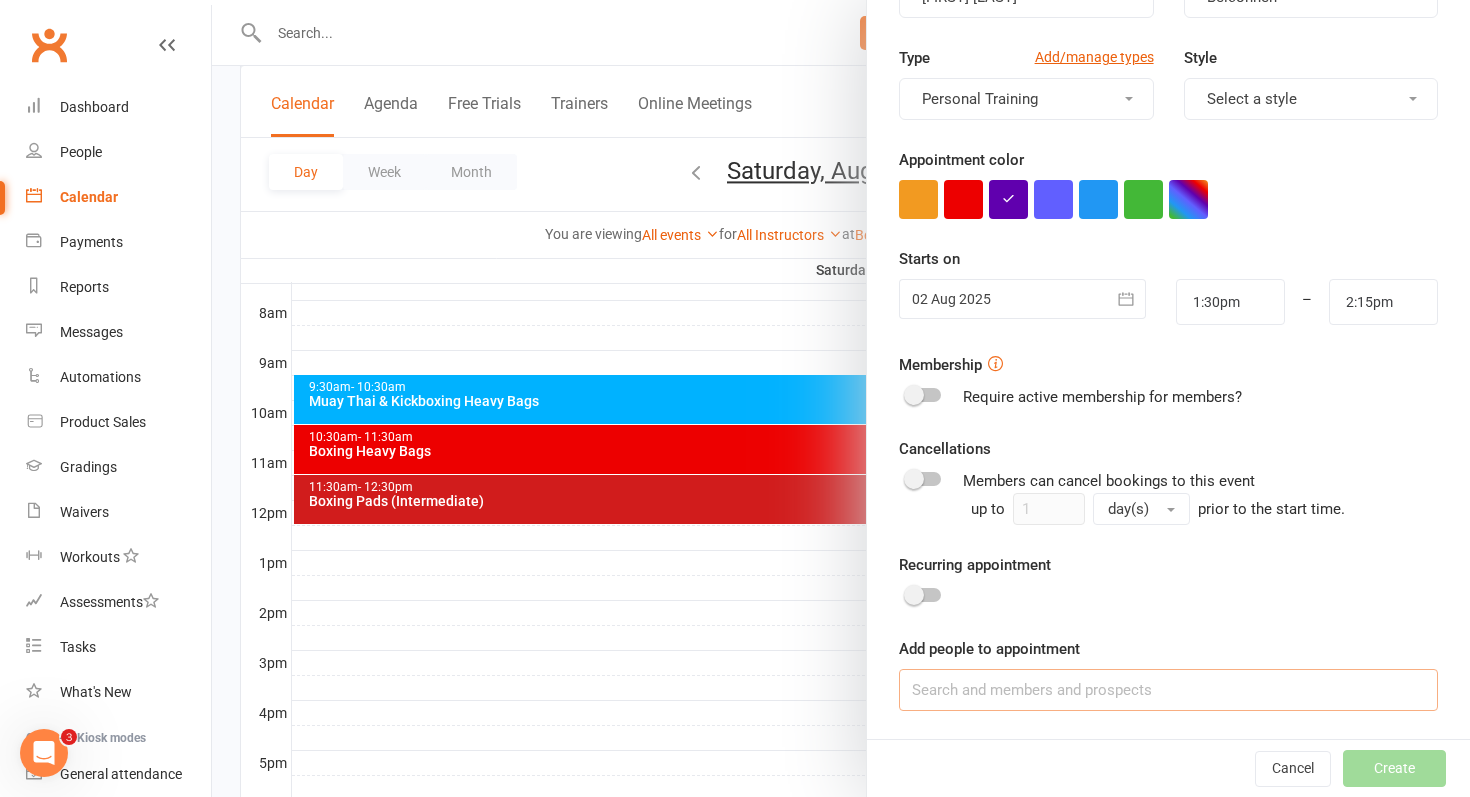 click at bounding box center (1168, 690) 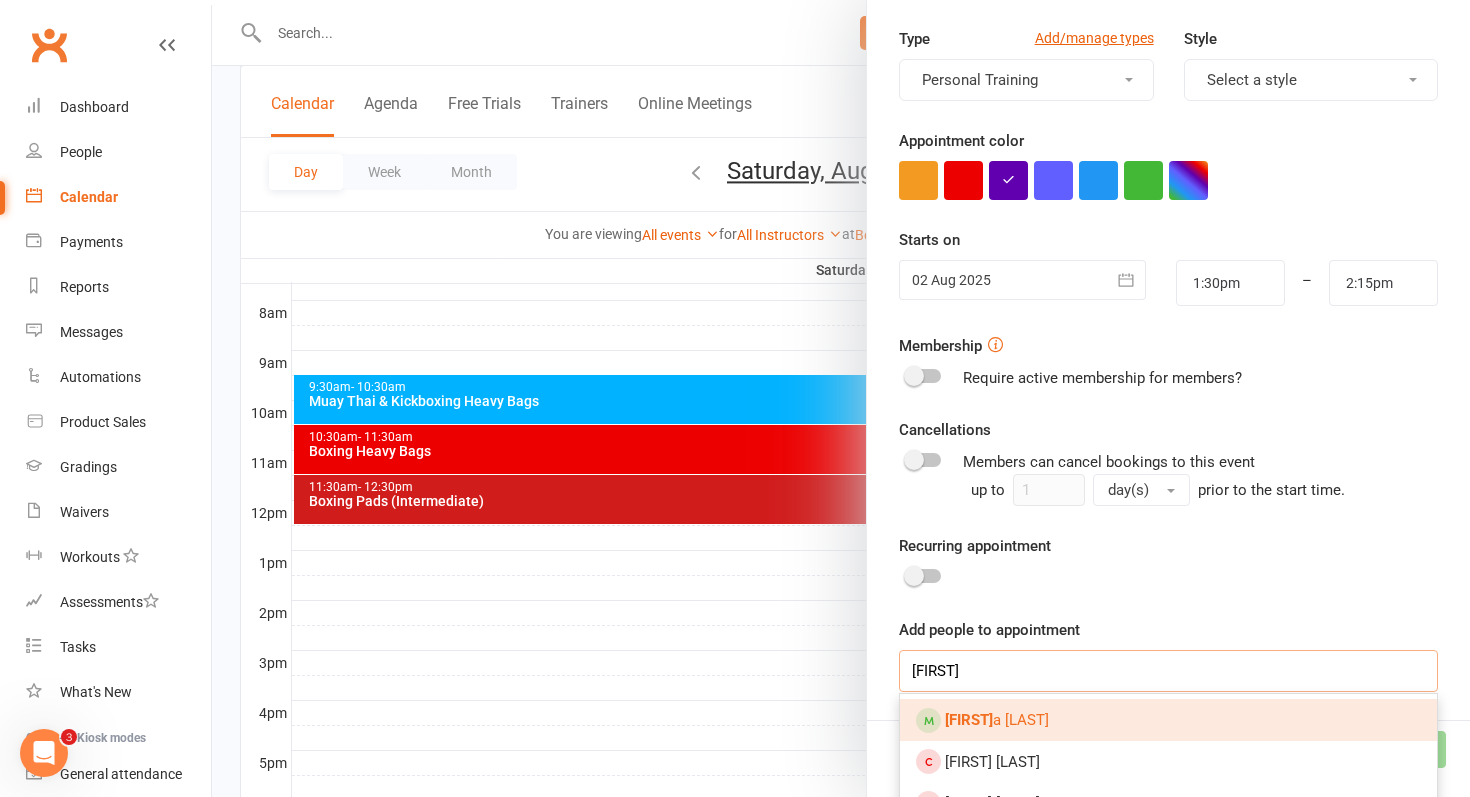 scroll, scrollTop: 265, scrollLeft: 0, axis: vertical 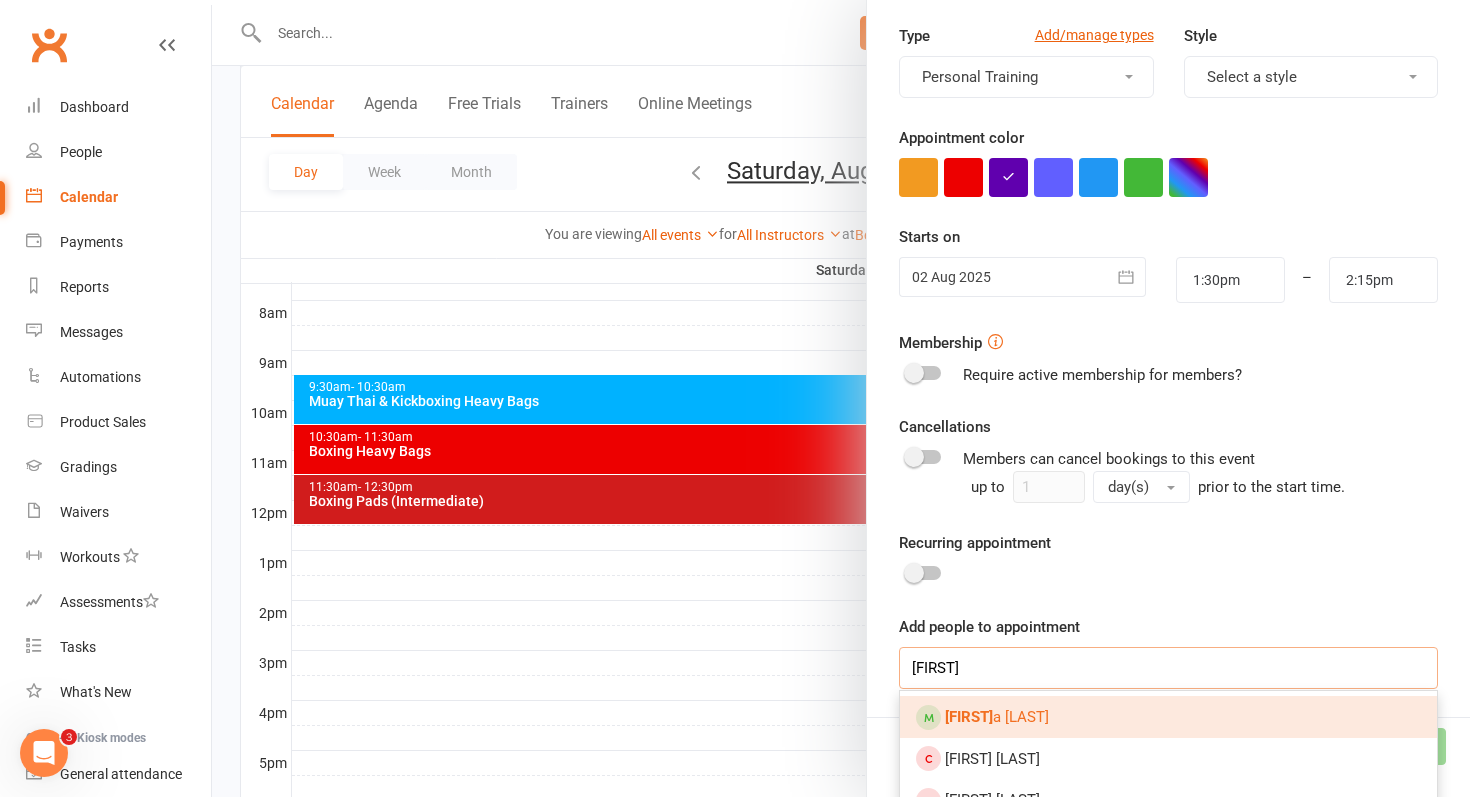 type on "[FIRST]" 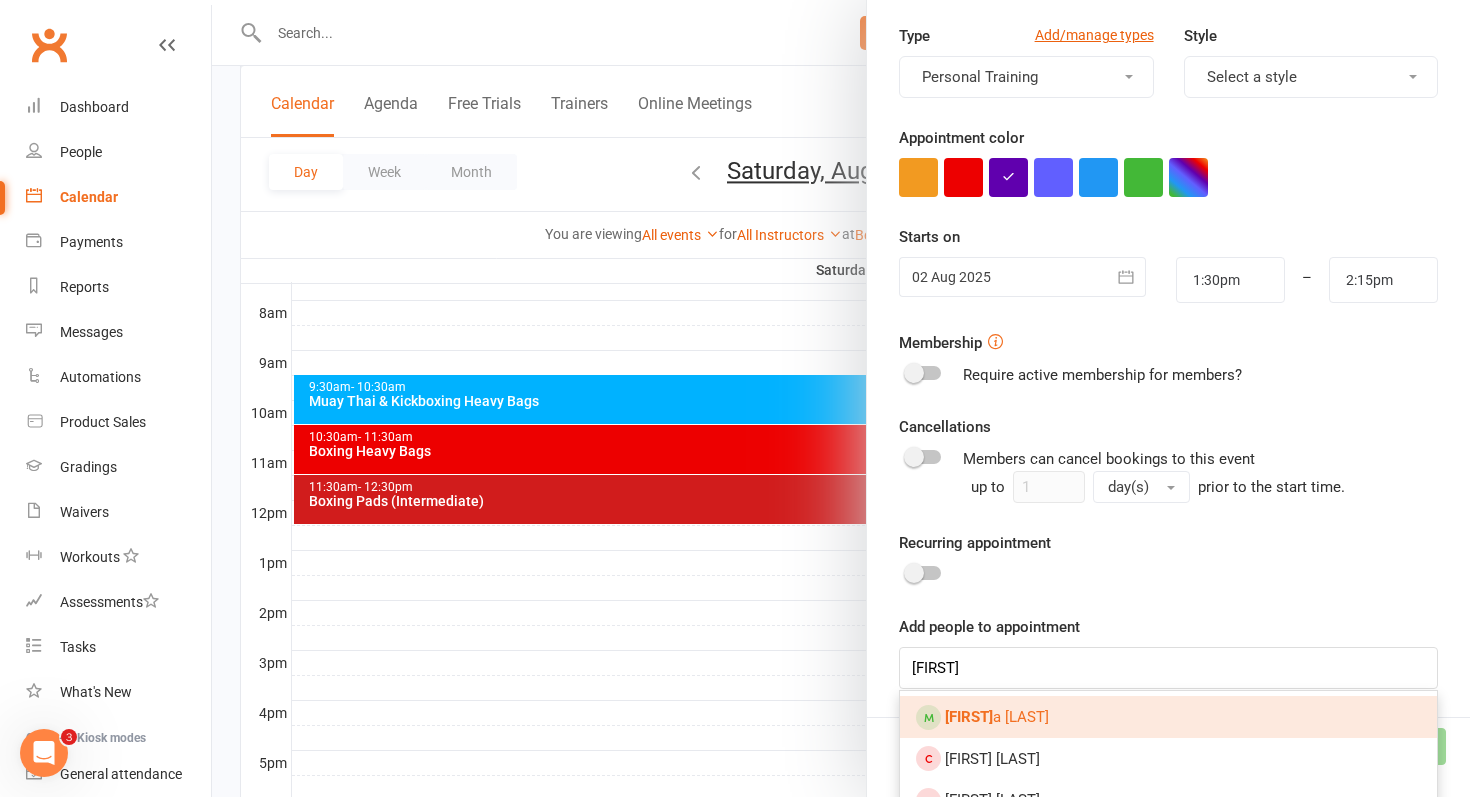 click on "[FIRST] [LAST]" at bounding box center [997, 717] 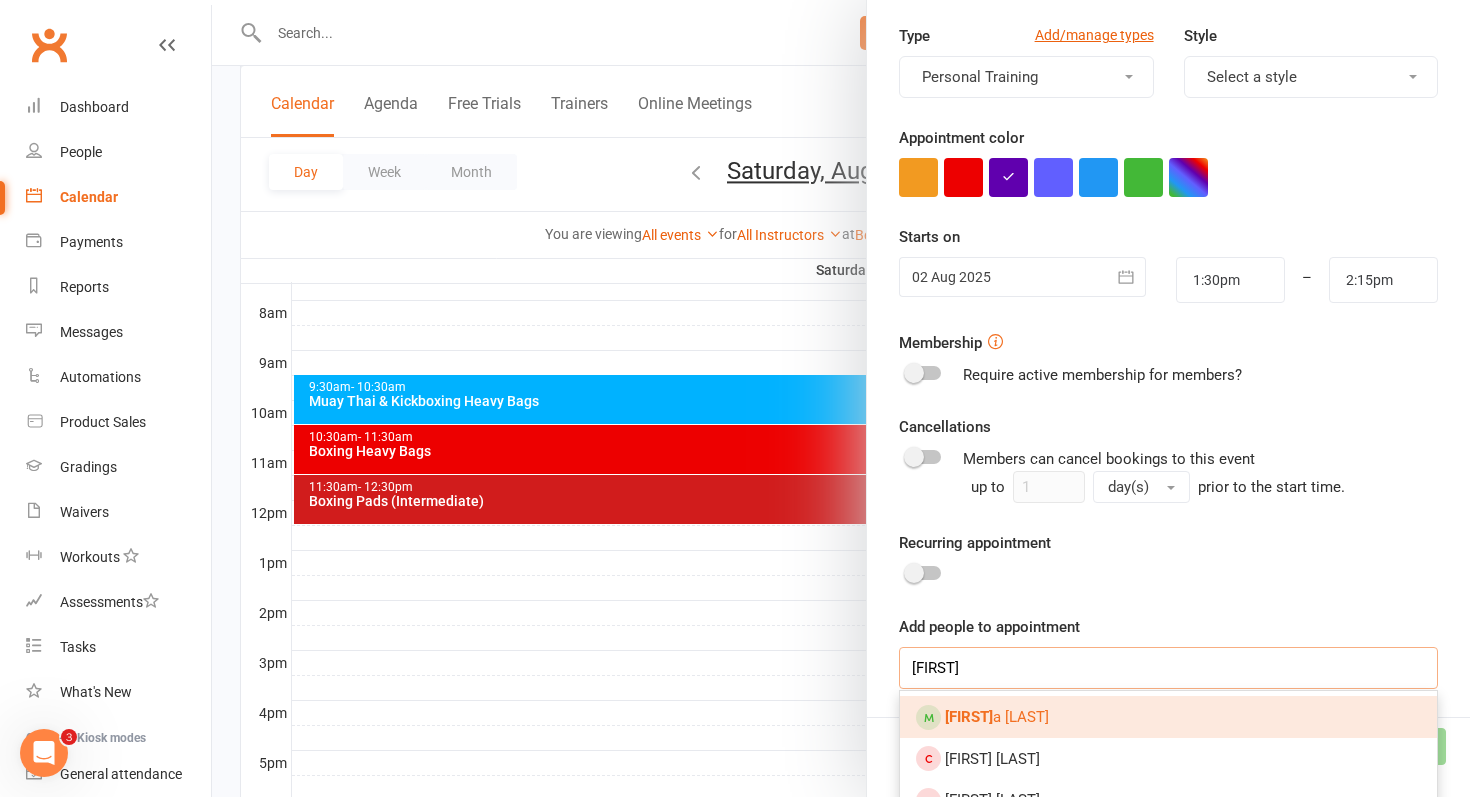 type 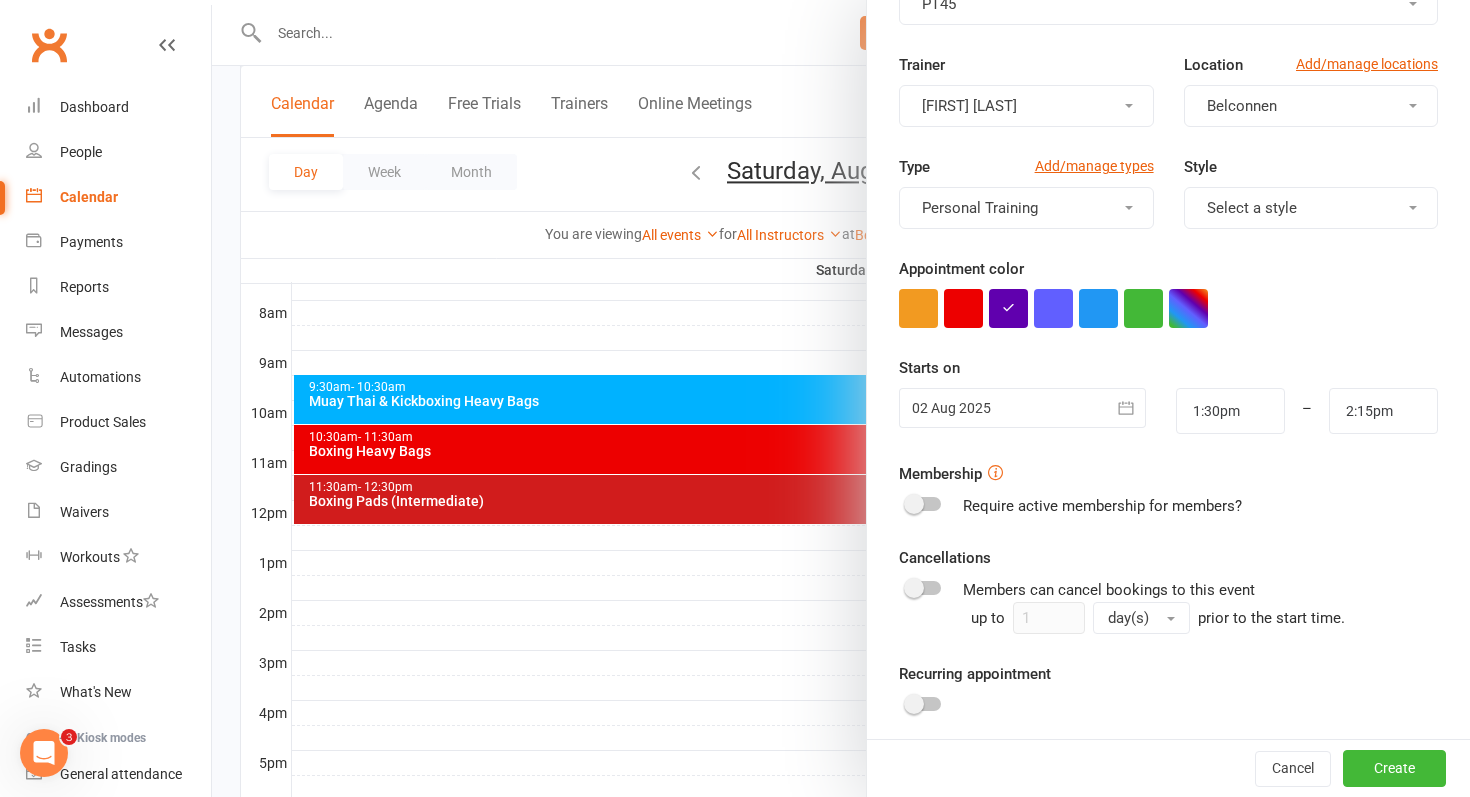 scroll, scrollTop: 299, scrollLeft: 0, axis: vertical 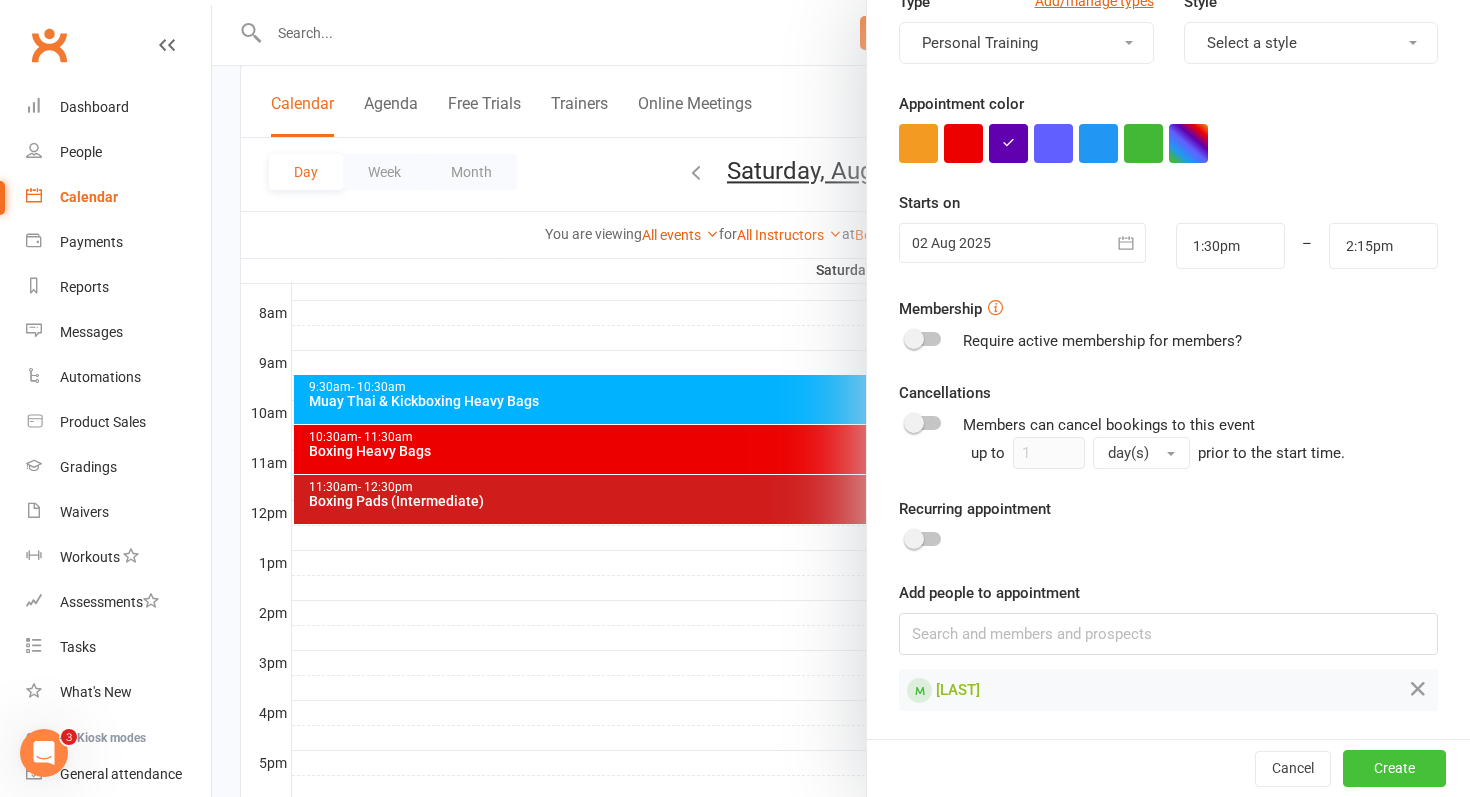 click on "Create" at bounding box center [1394, 768] 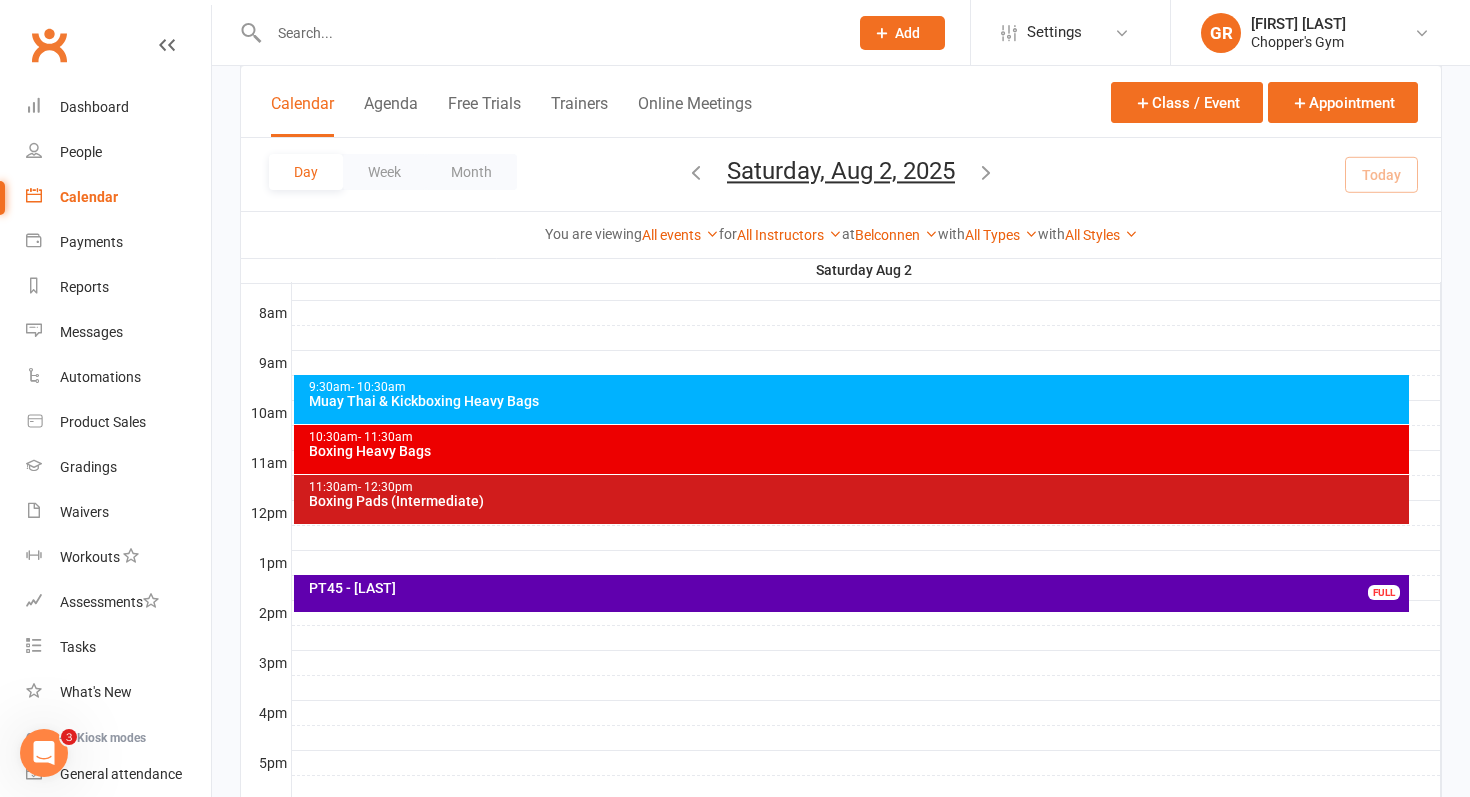 click on "PT45 - [LAST] FULL" at bounding box center [852, 593] 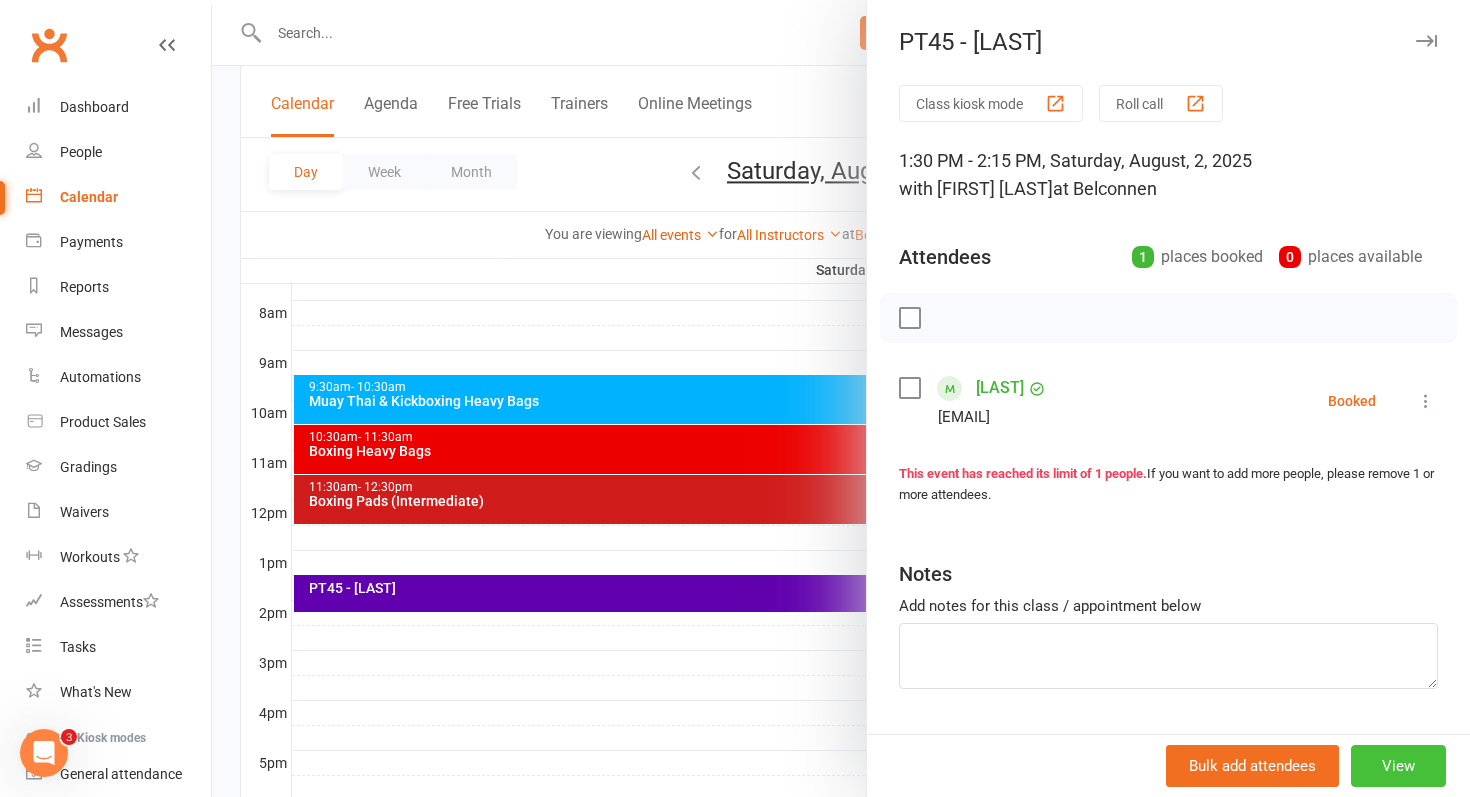 click on "View" at bounding box center (1398, 766) 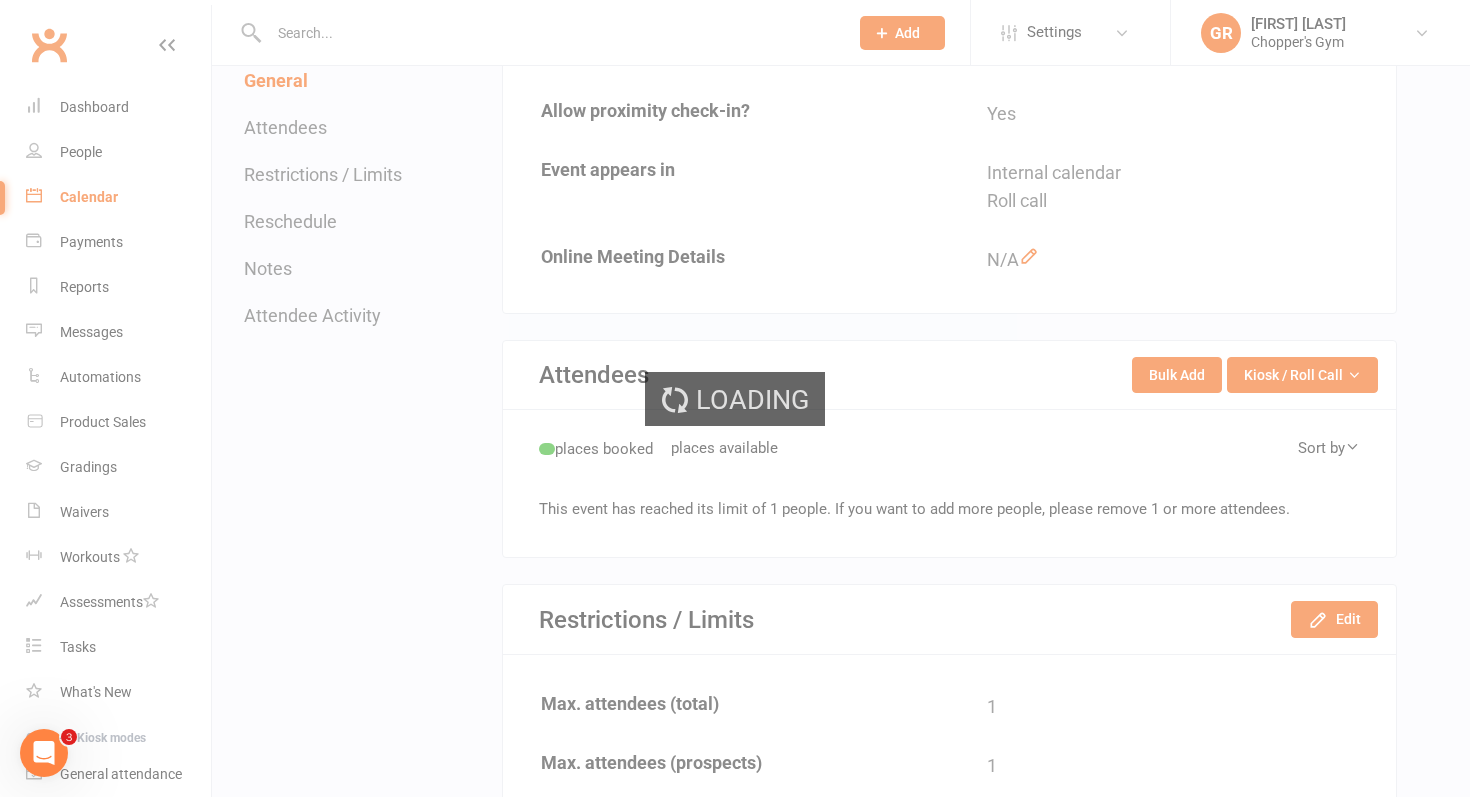 scroll, scrollTop: 0, scrollLeft: 0, axis: both 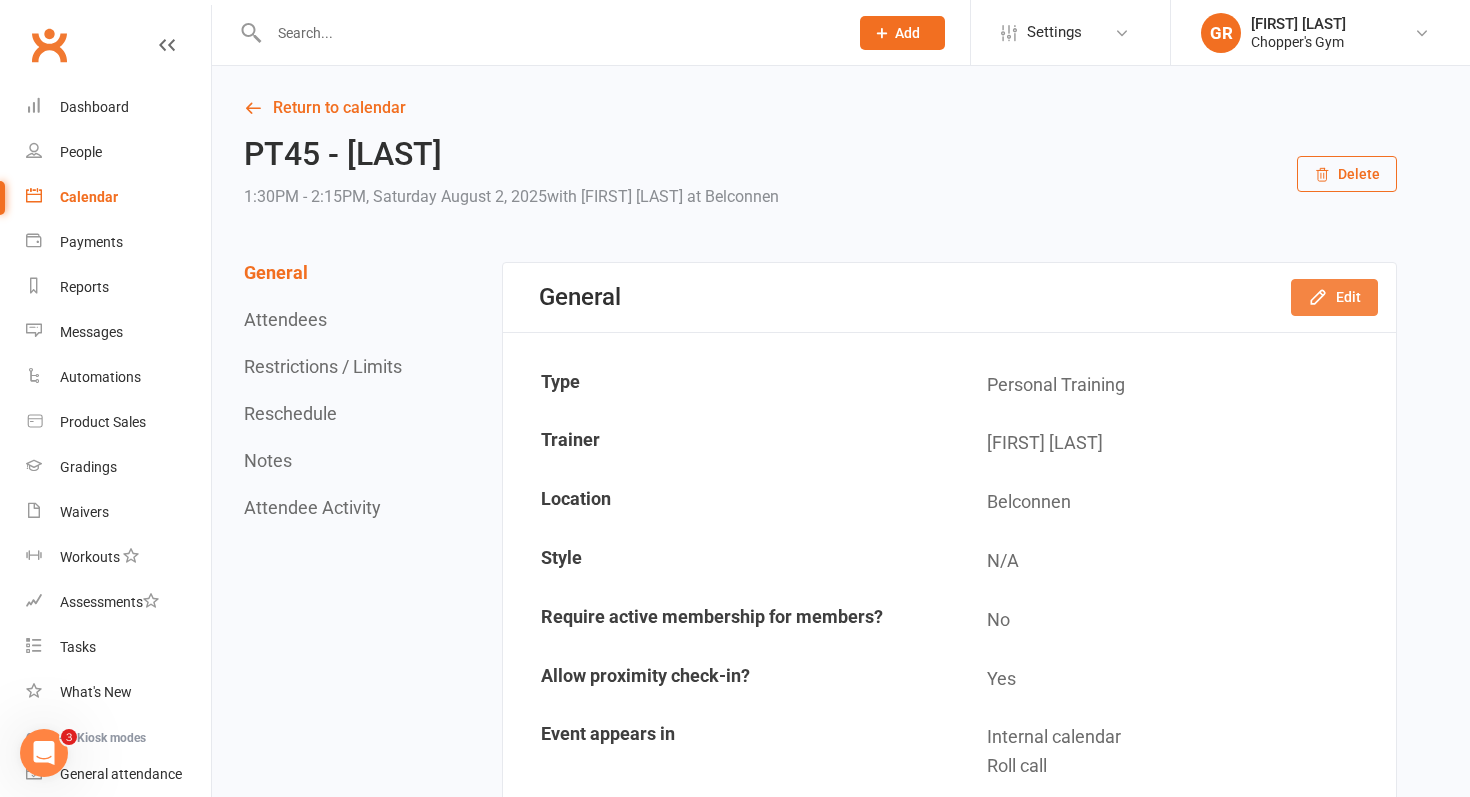 click on "Edit" at bounding box center [1334, 297] 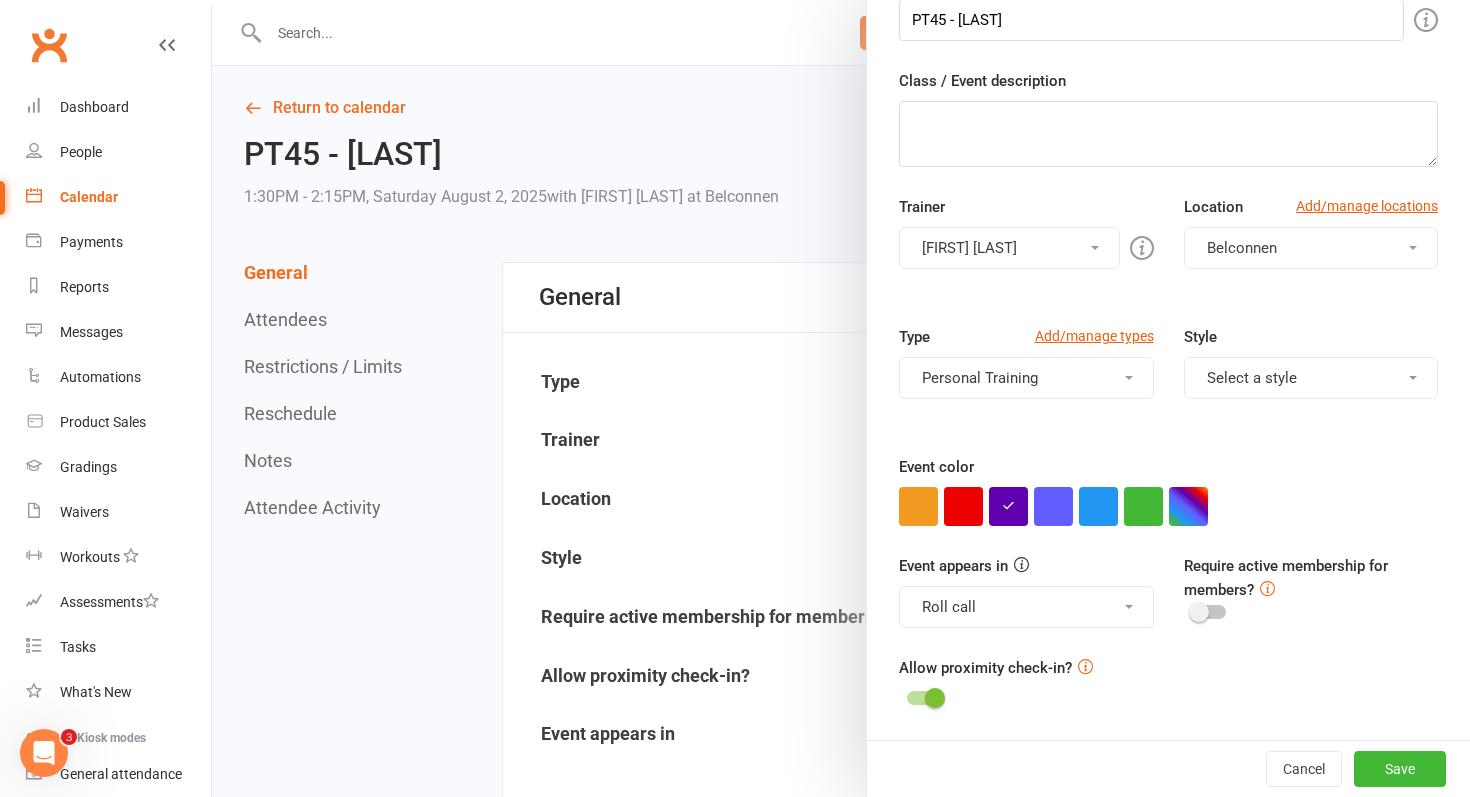 scroll, scrollTop: 0, scrollLeft: 0, axis: both 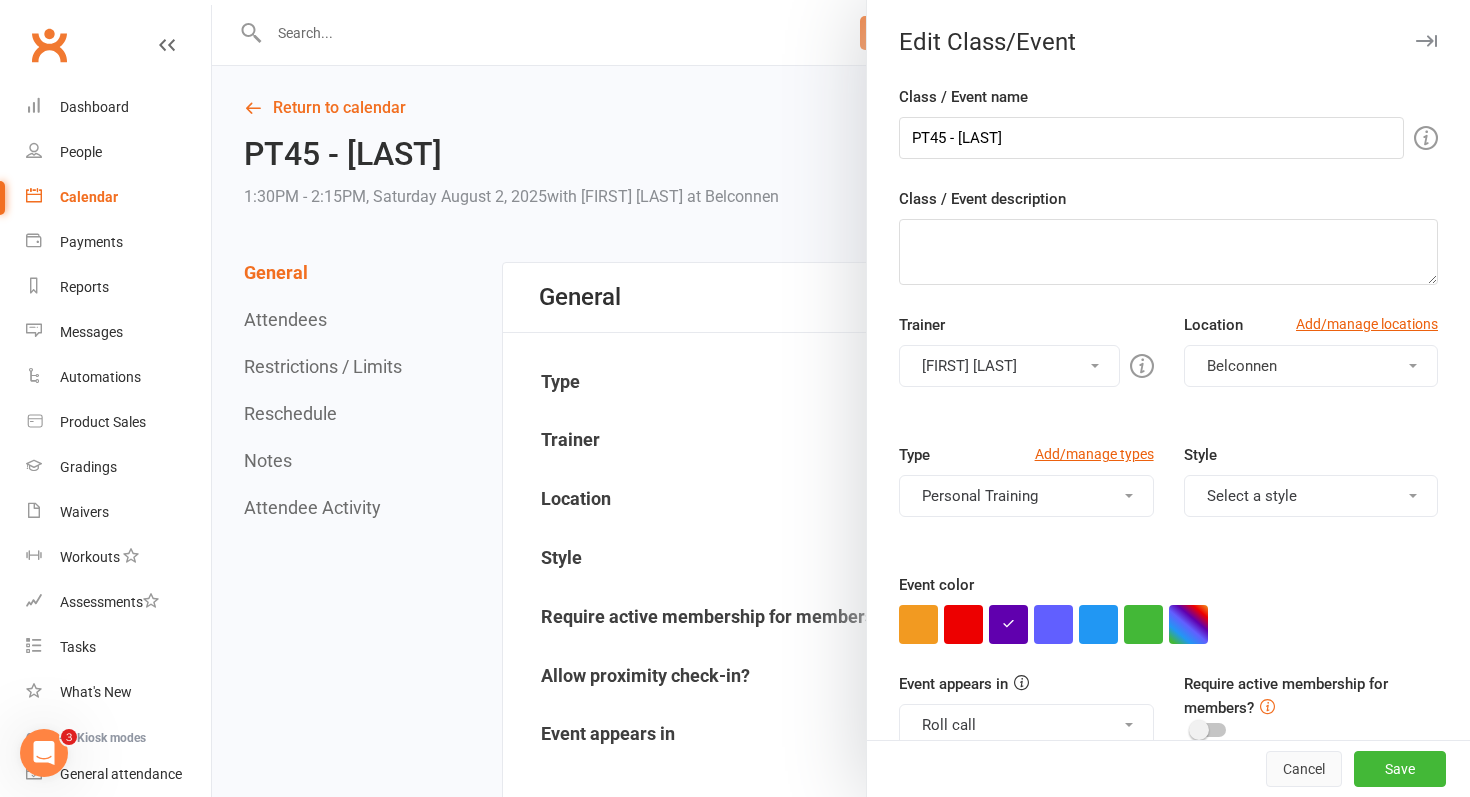 click on "Cancel" at bounding box center [1304, 769] 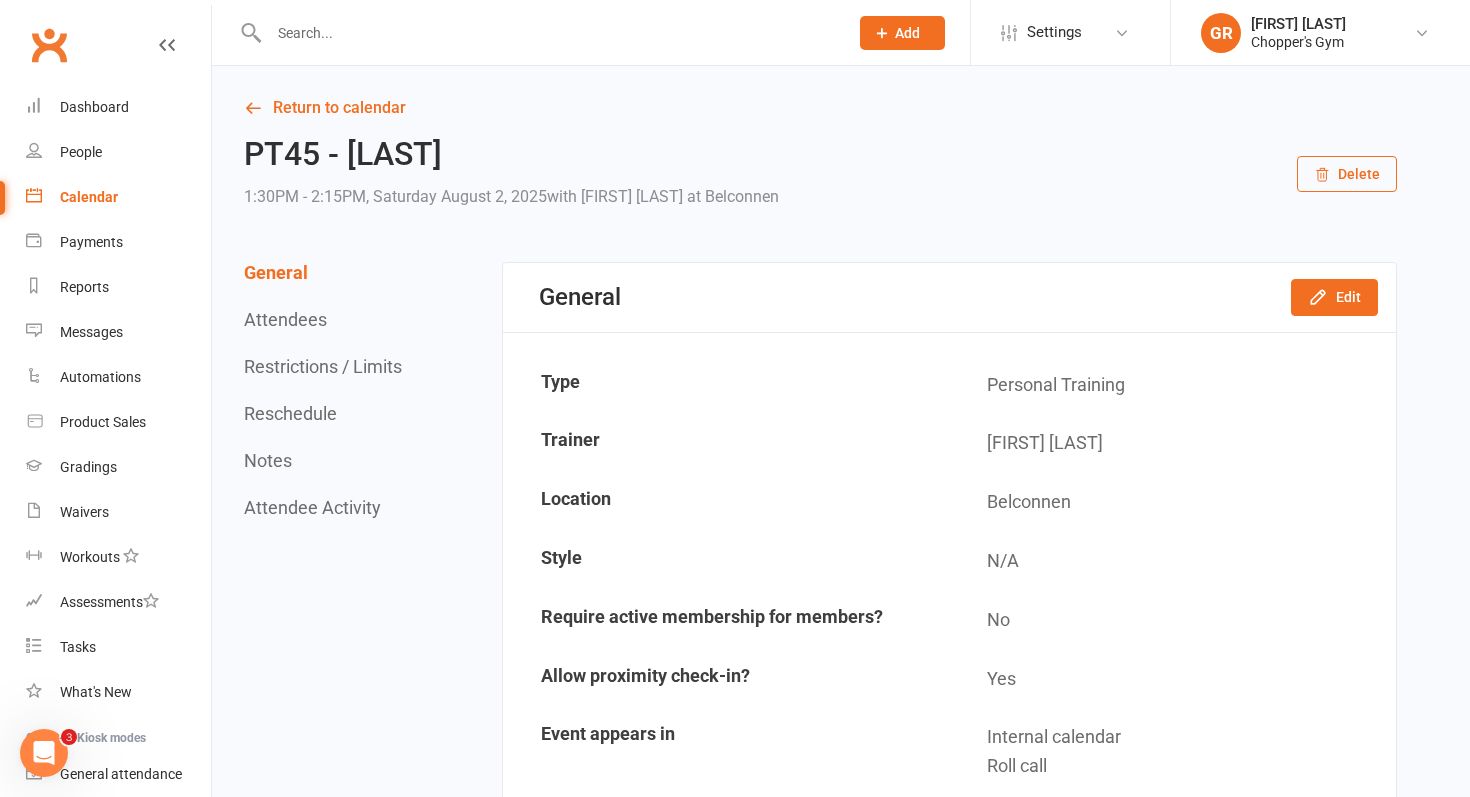 click on "Delete" at bounding box center [1347, 174] 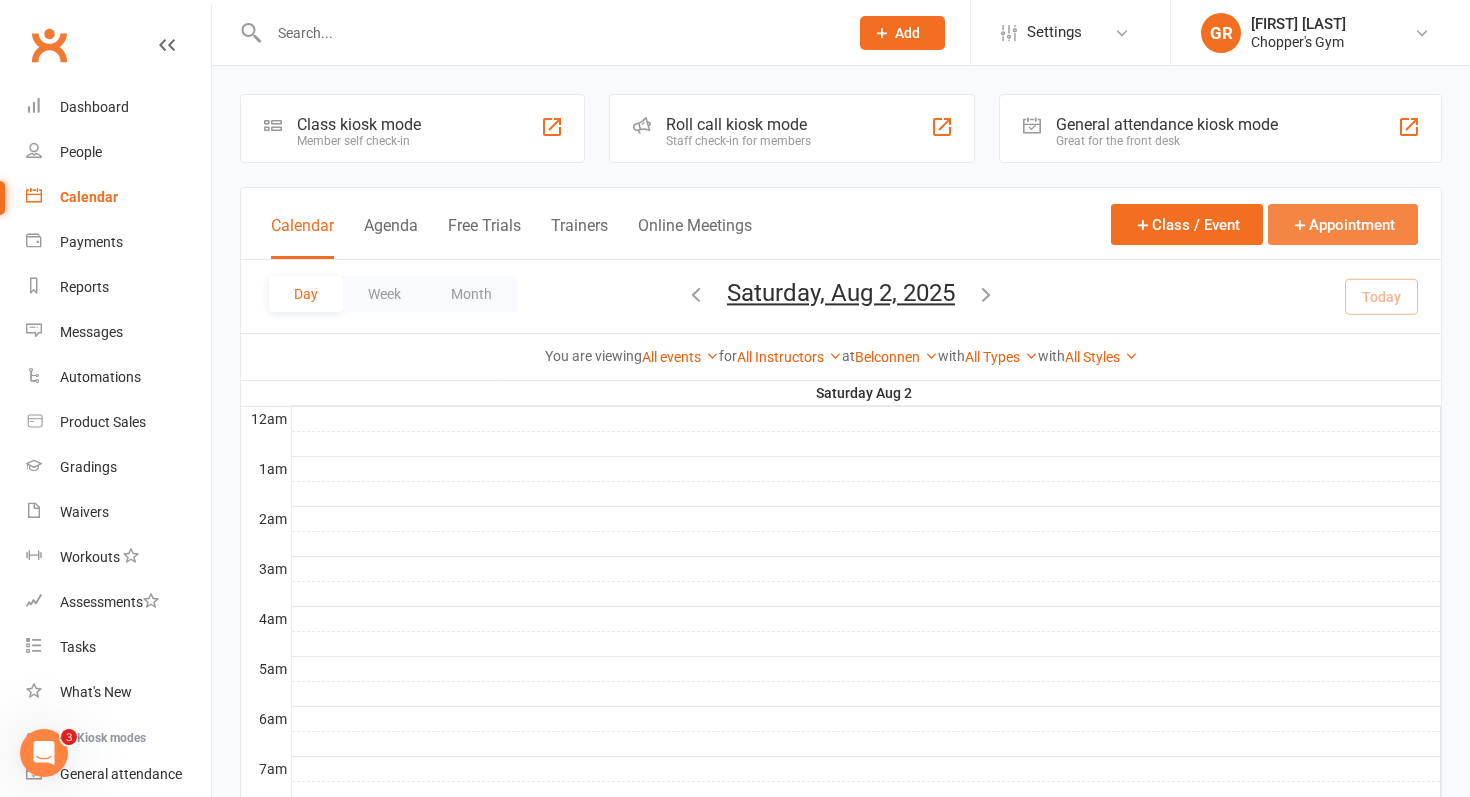 click at bounding box center (1300, 225) 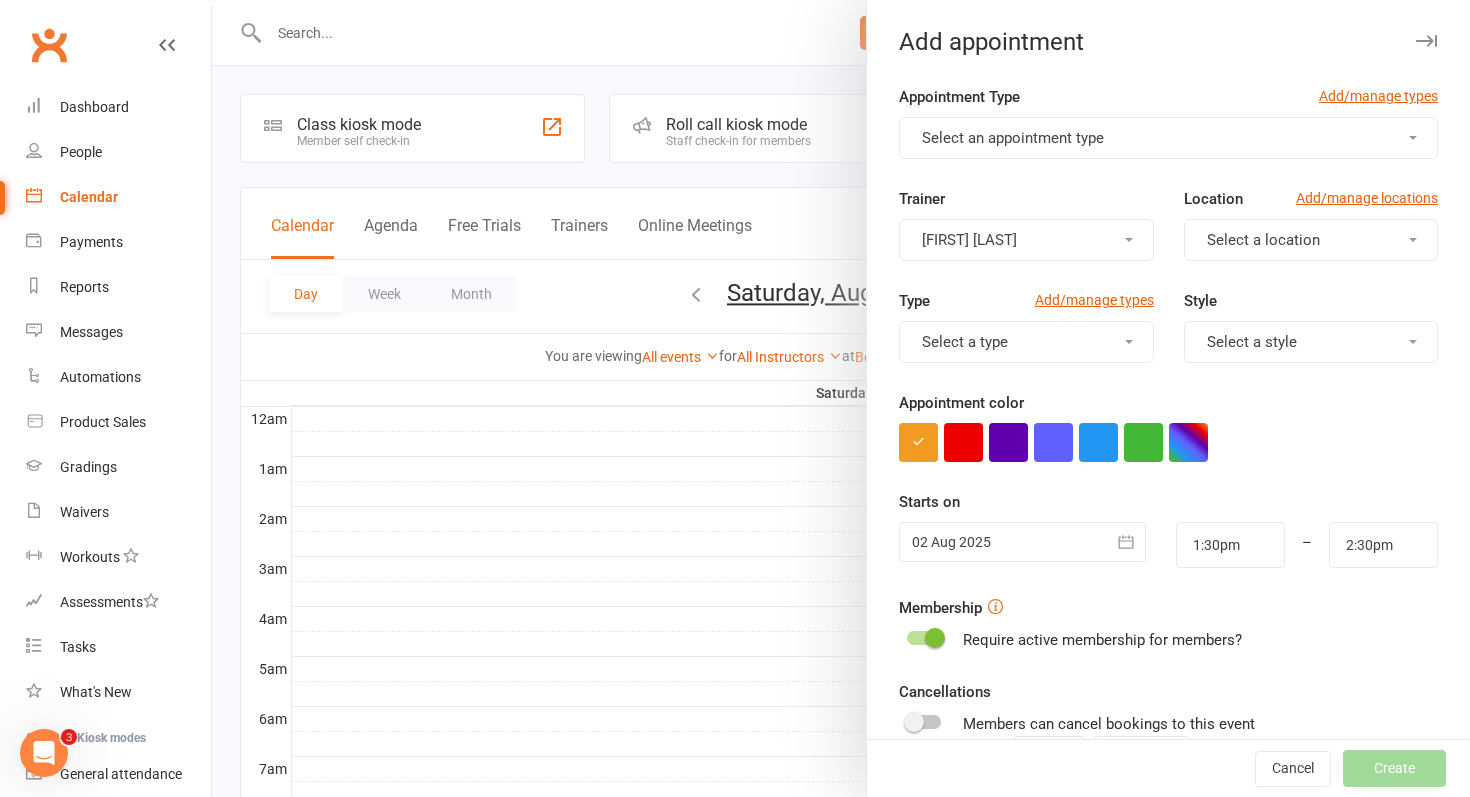 click on "Select an appointment type" at bounding box center [1168, 138] 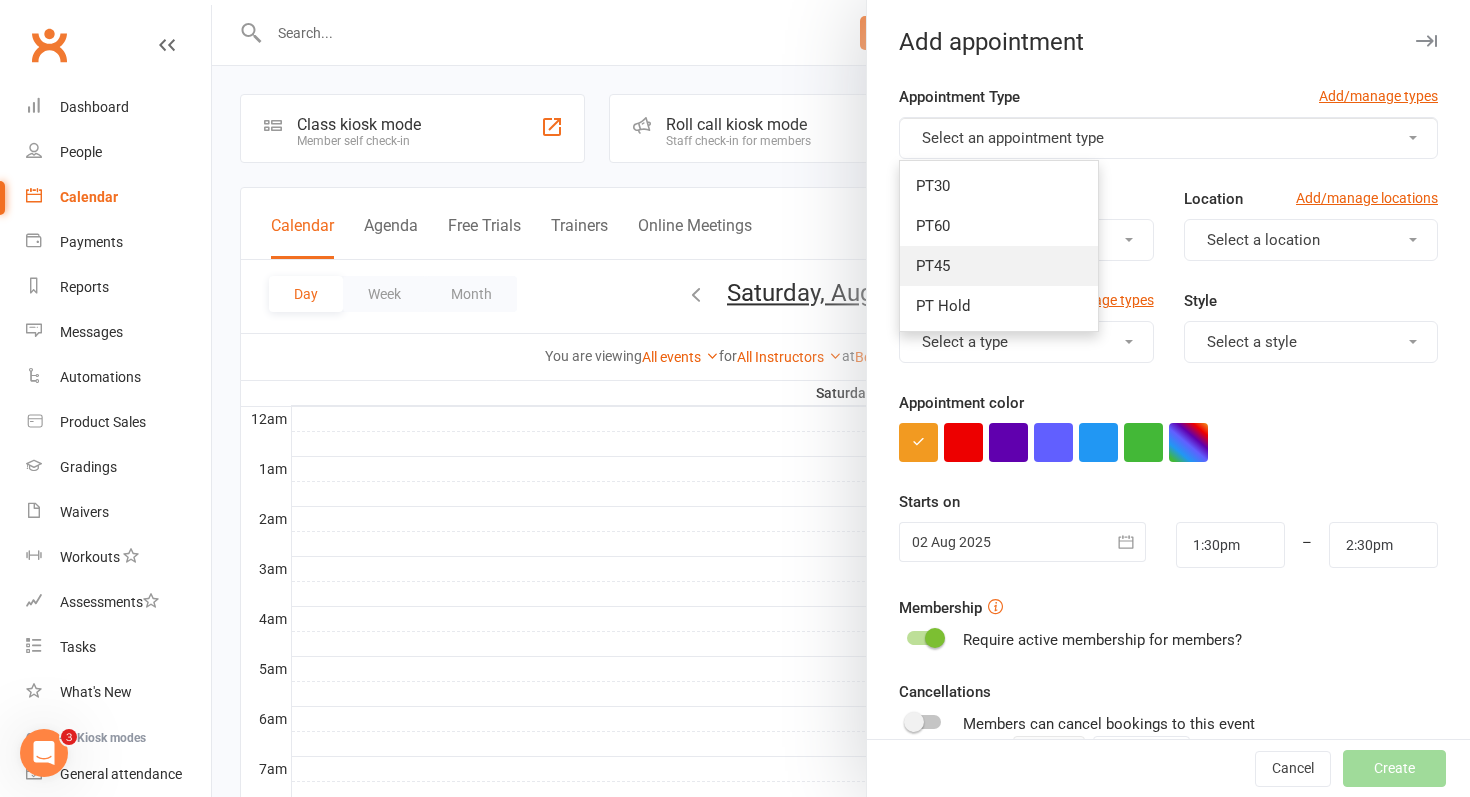 click on "PT45" at bounding box center (999, 266) 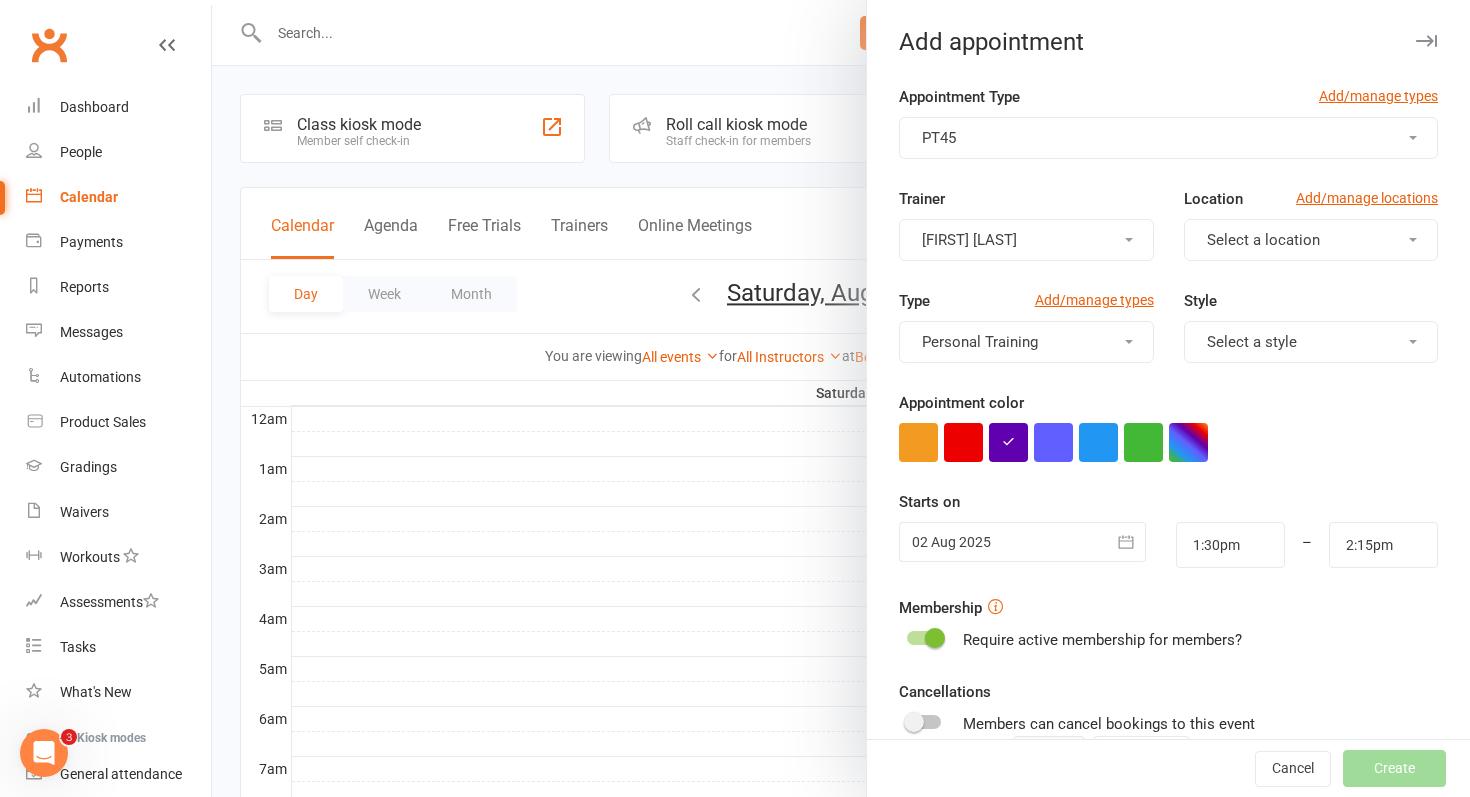 click on "[FIRST] [LAST]" at bounding box center [1026, 240] 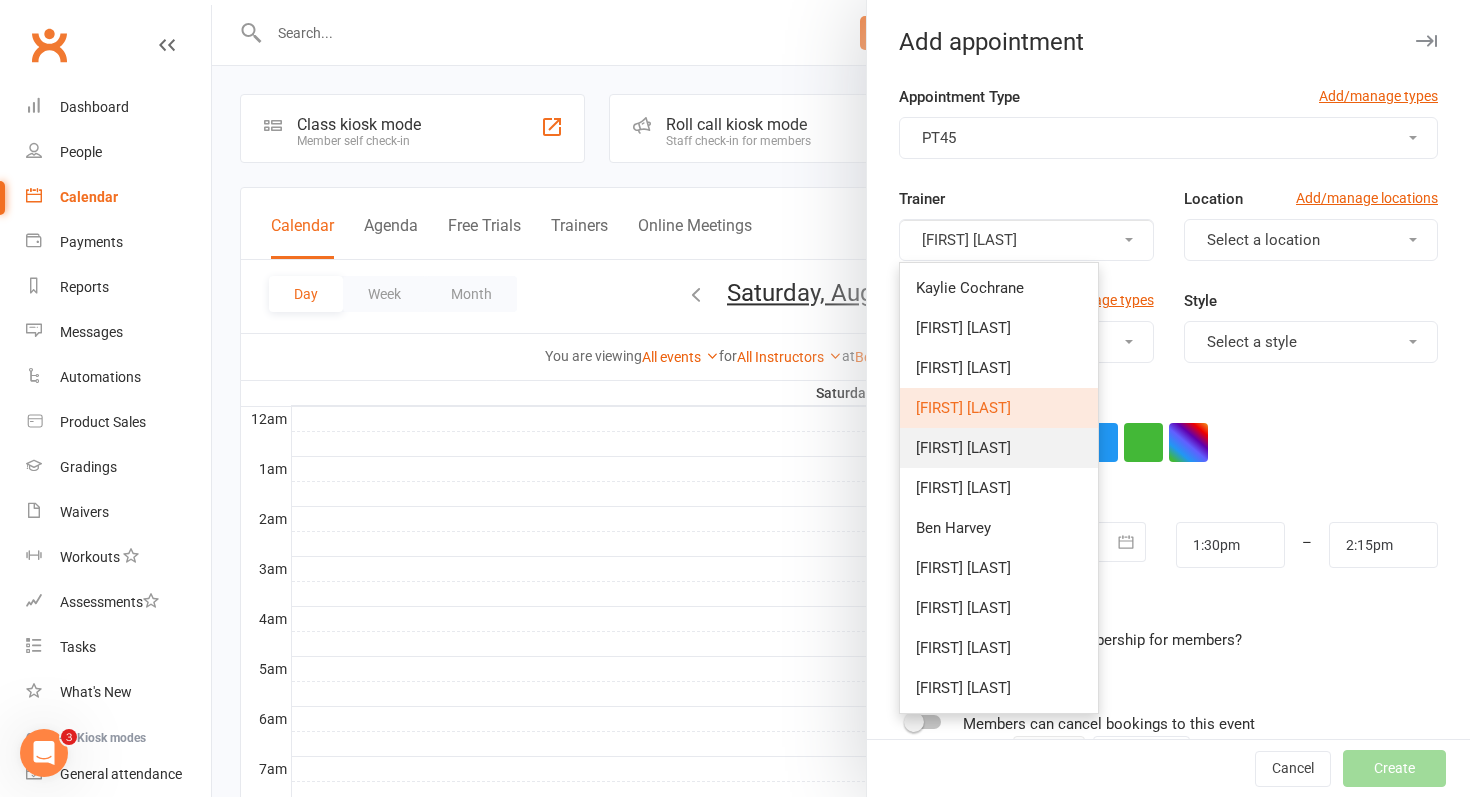 click on "[FIRST] [LAST]" at bounding box center [963, 448] 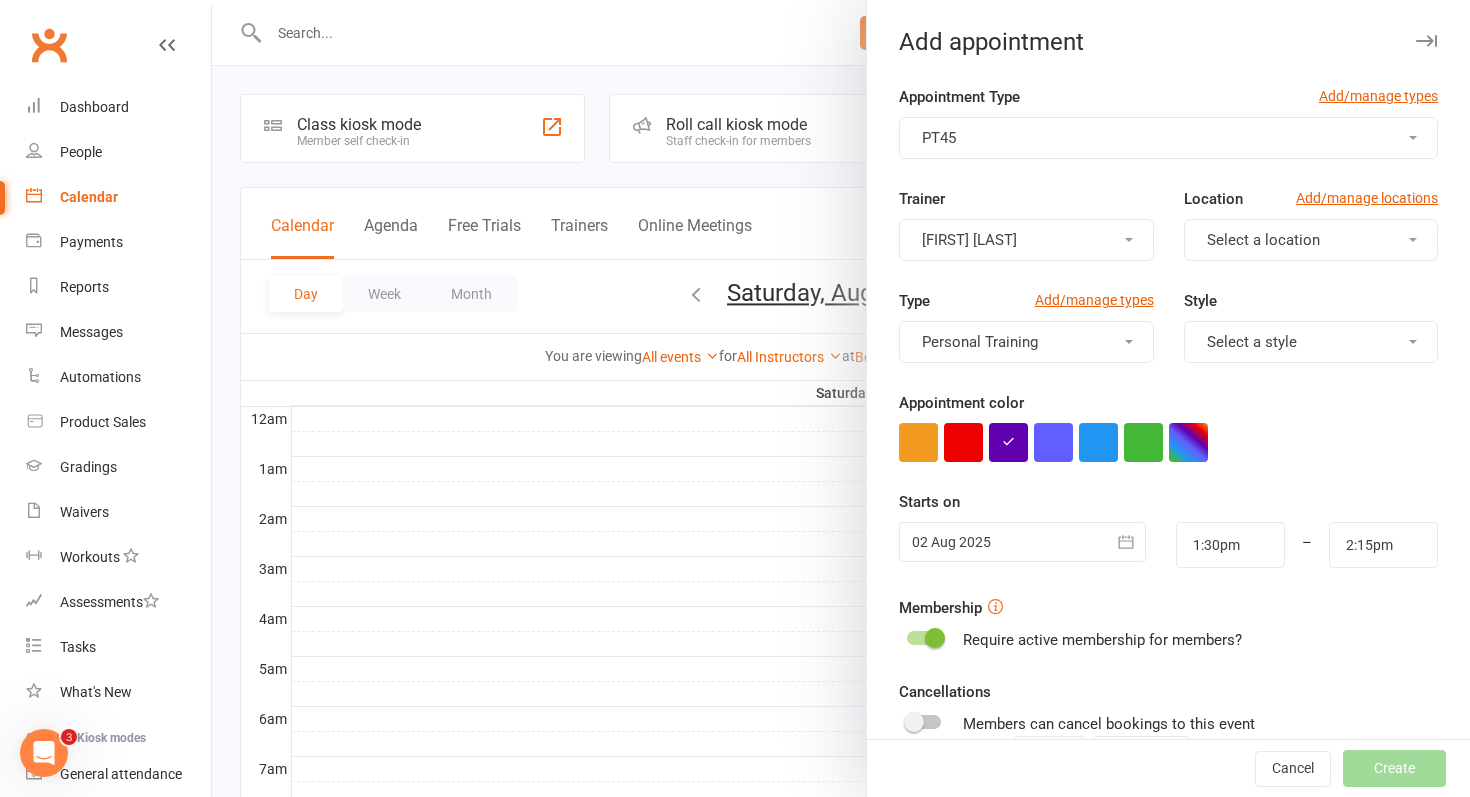 click on "Select a location" at bounding box center (1311, 240) 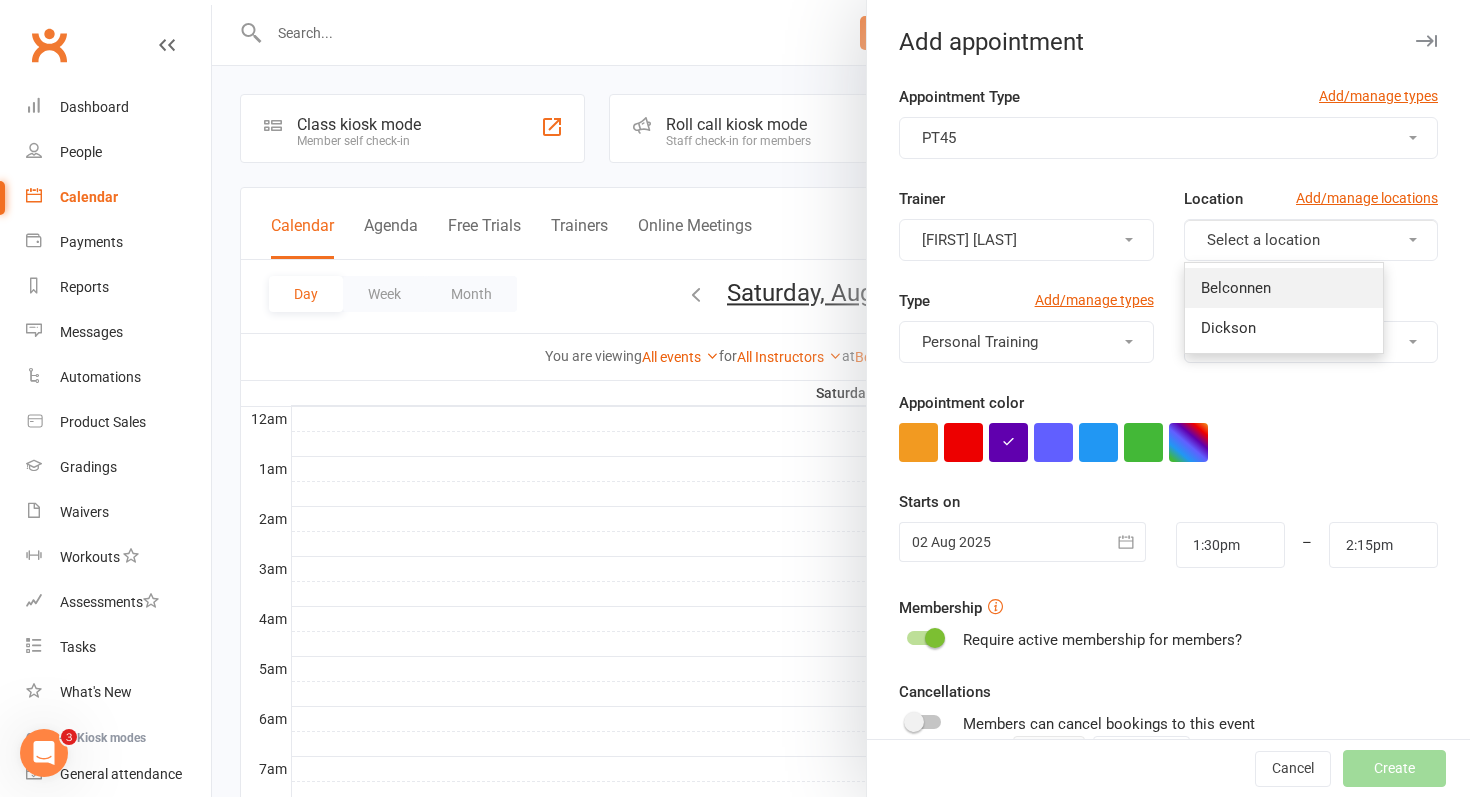 click on "Belconnen" at bounding box center [1284, 288] 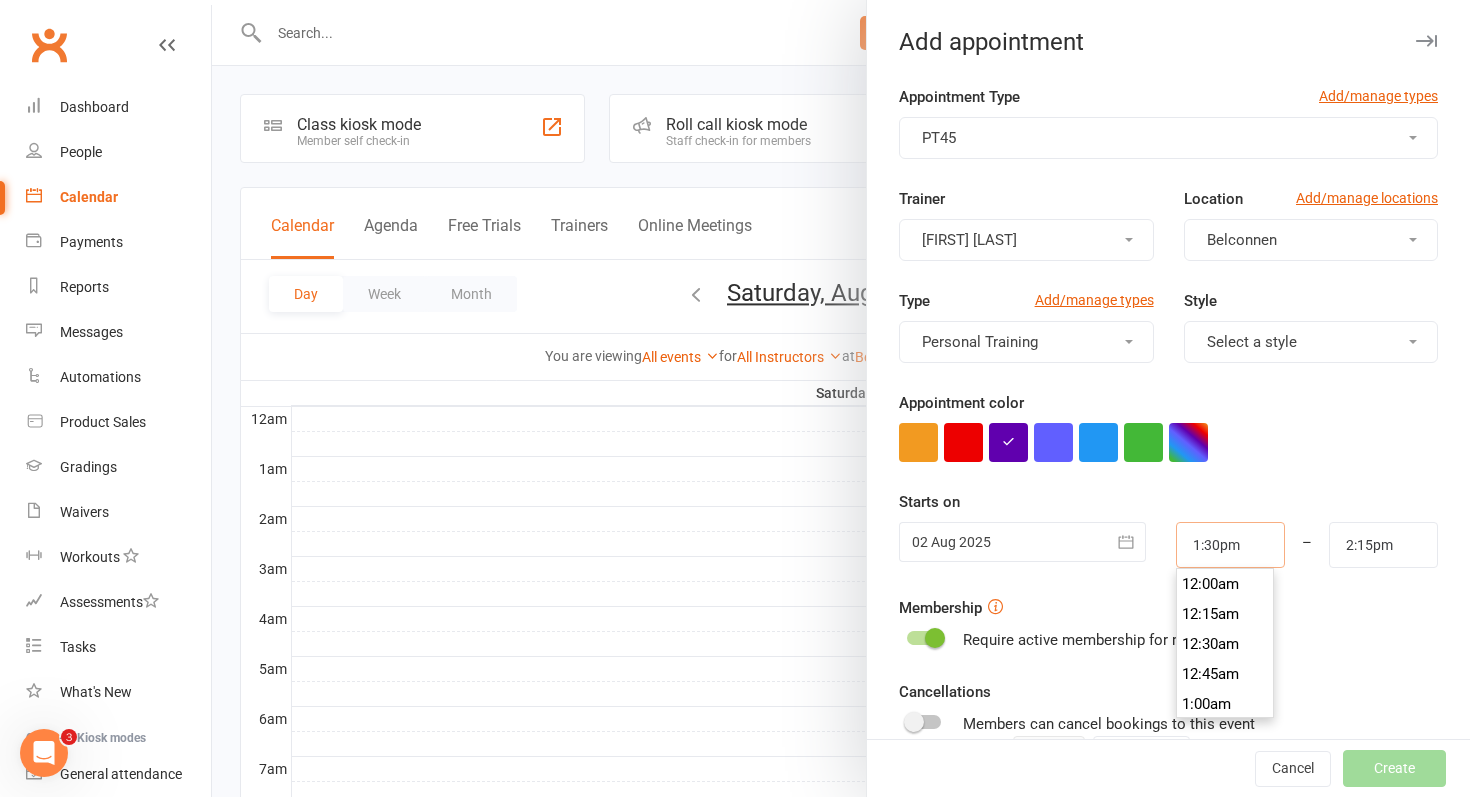 click on "1:30pm" at bounding box center [1230, 545] 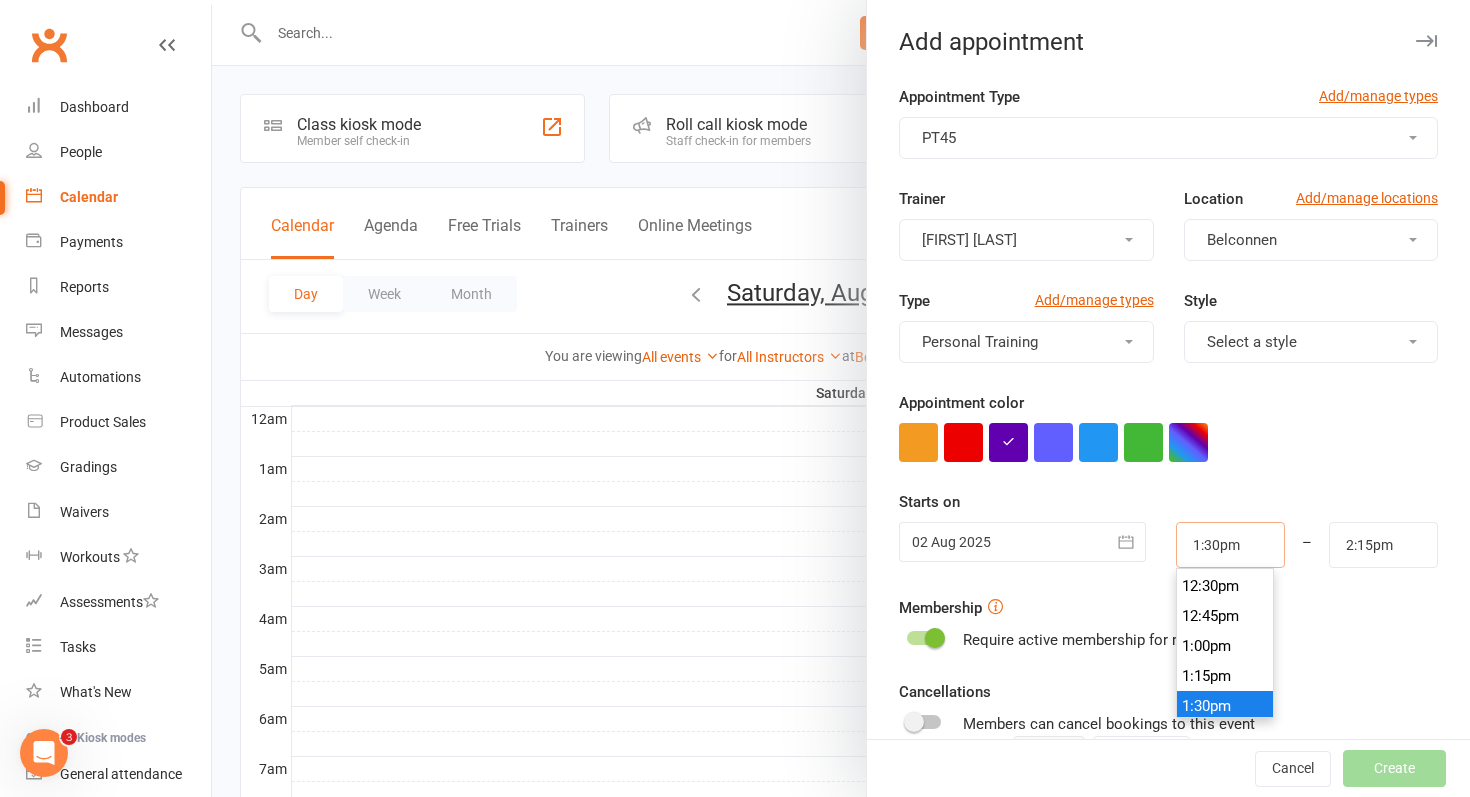 scroll, scrollTop: 1495, scrollLeft: 0, axis: vertical 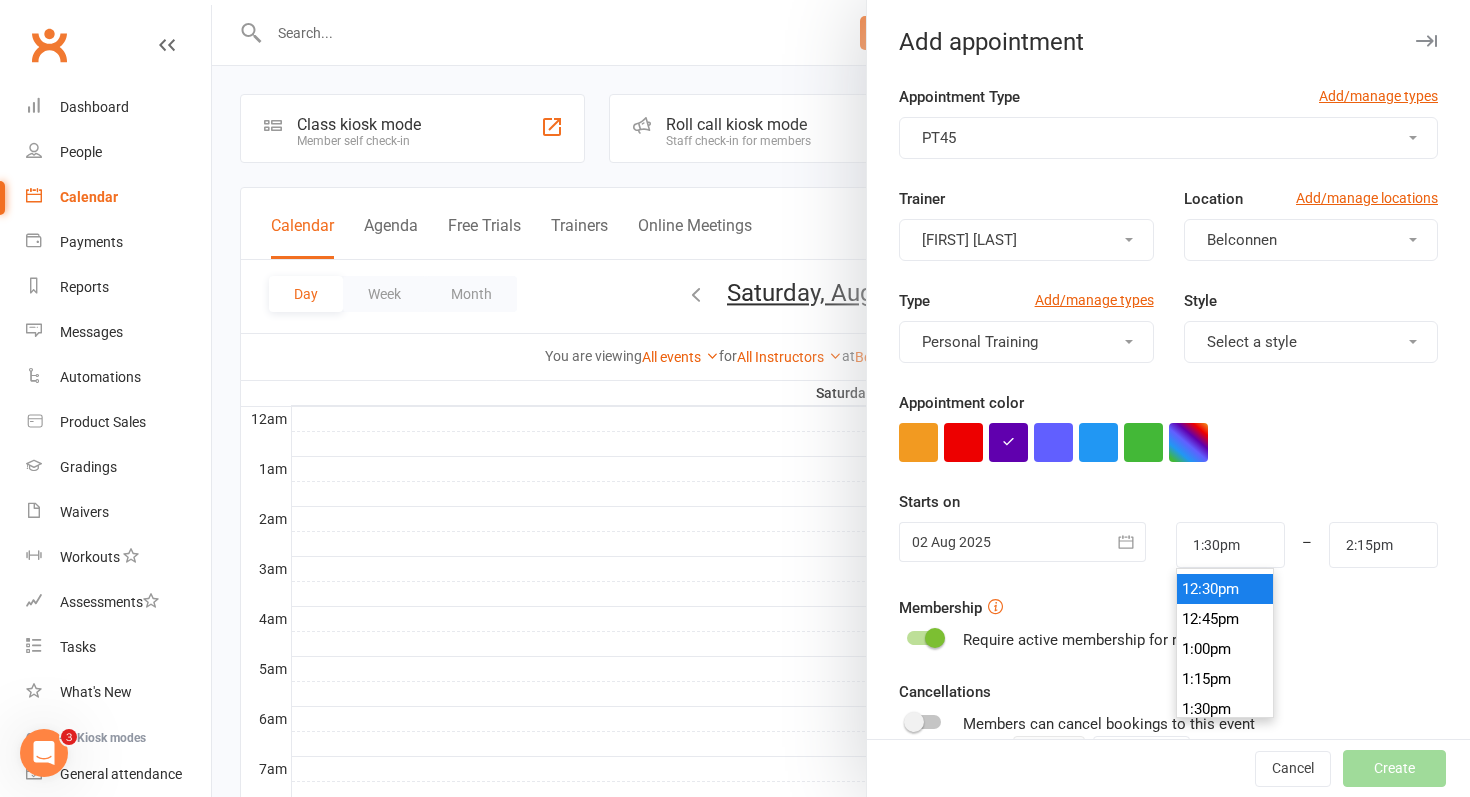 type on "12:30pm" 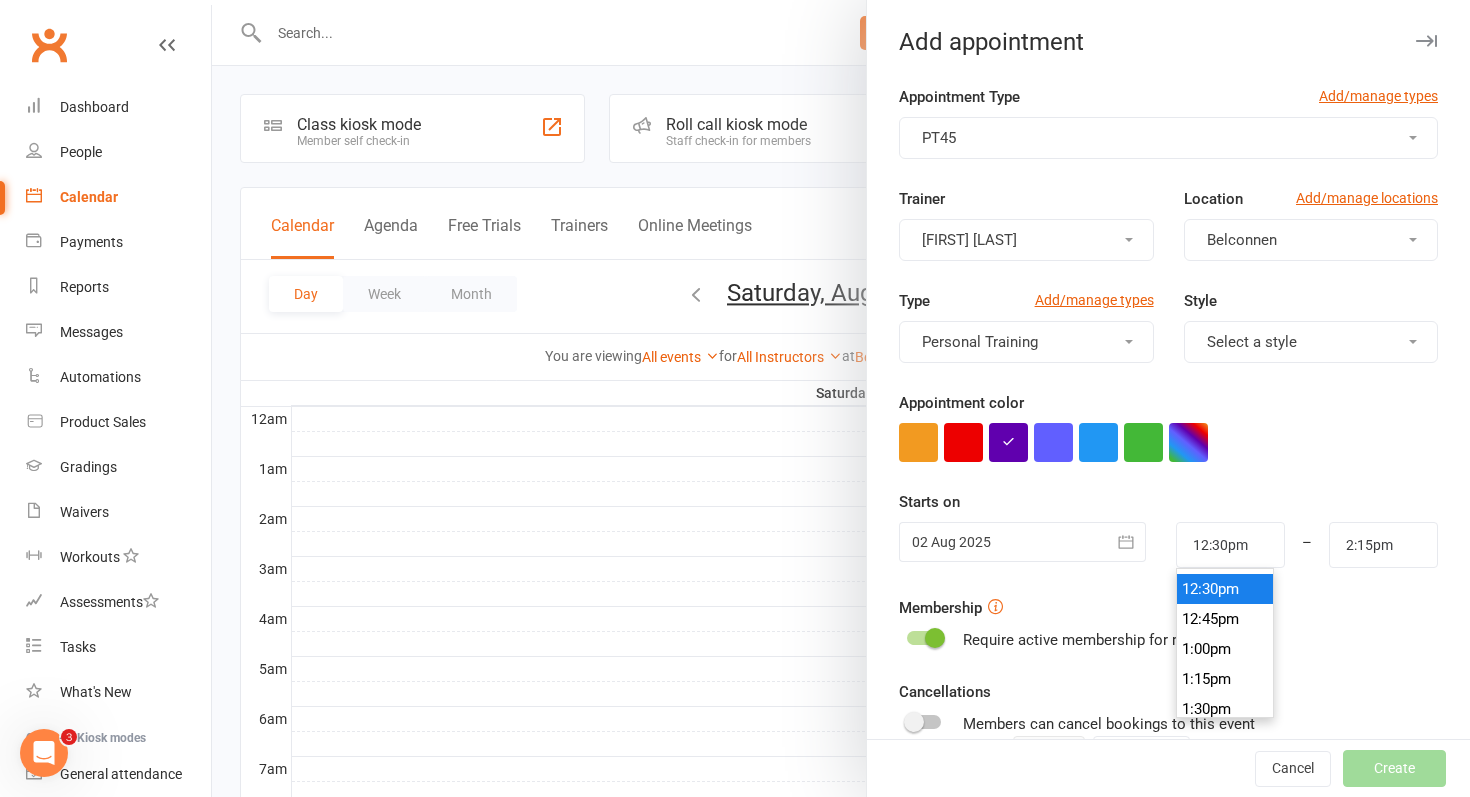 click on "12:30pm" at bounding box center (1225, 589) 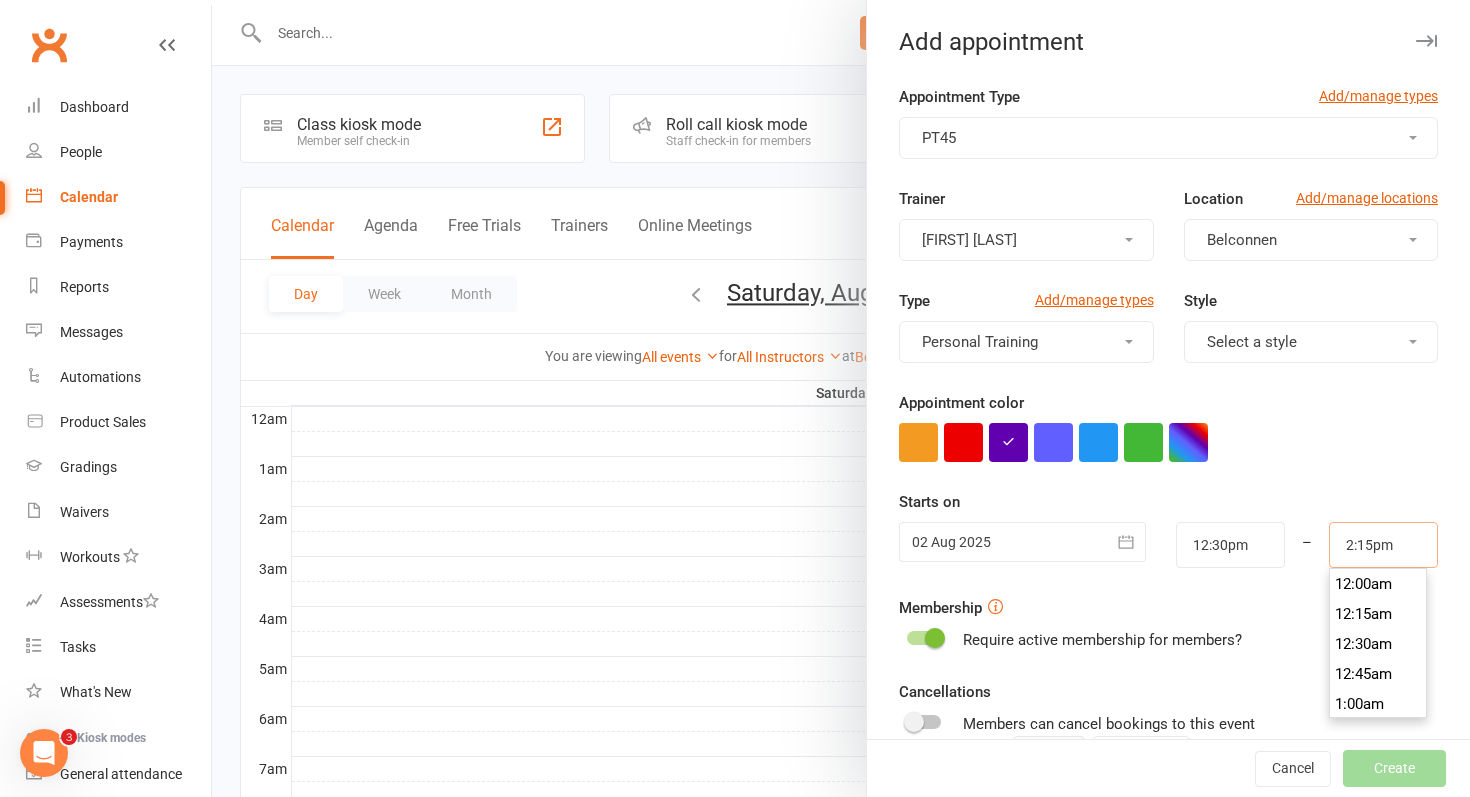 click on "2:15pm" at bounding box center (1383, 545) 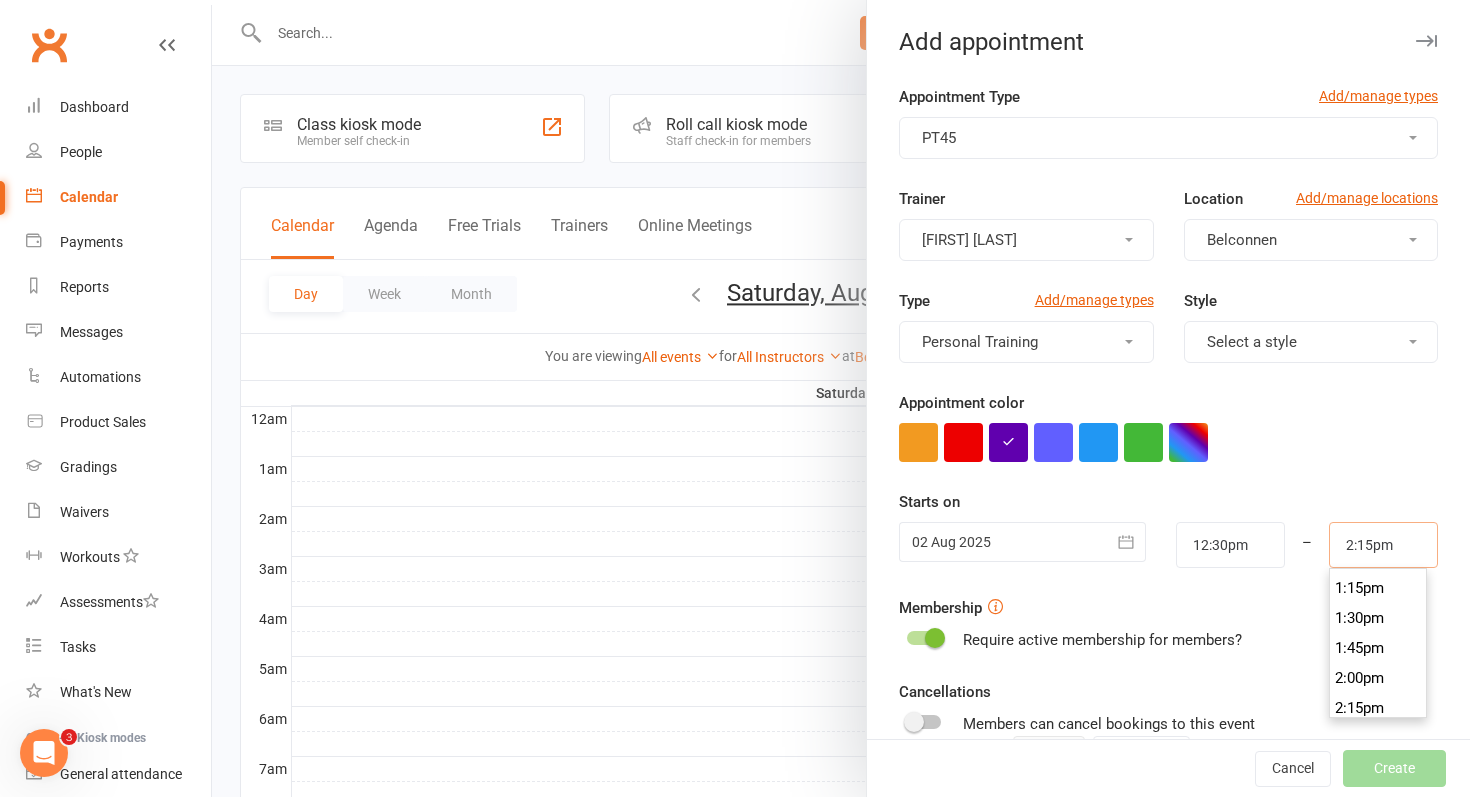 scroll, scrollTop: 1572, scrollLeft: 0, axis: vertical 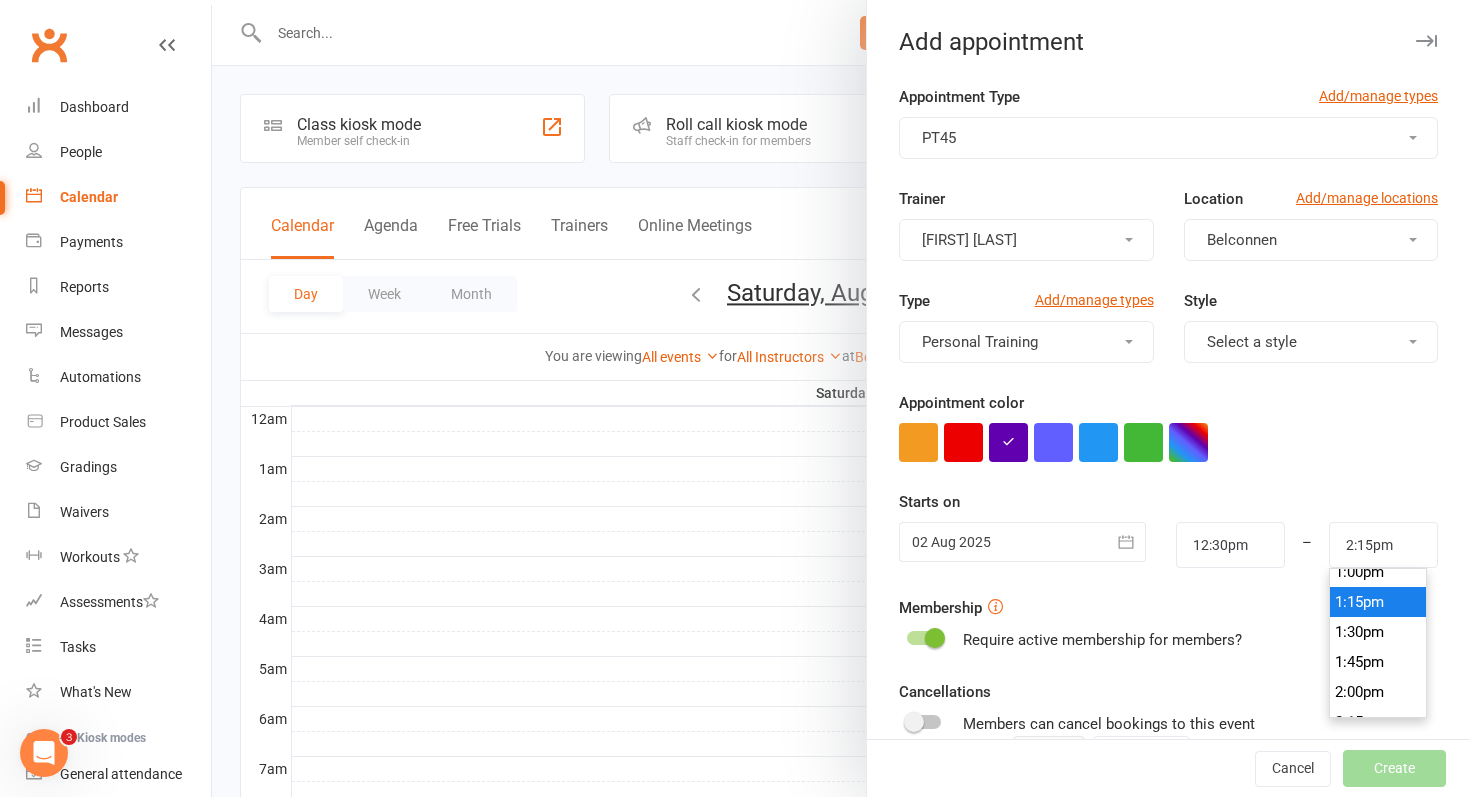 type on "1:15pm" 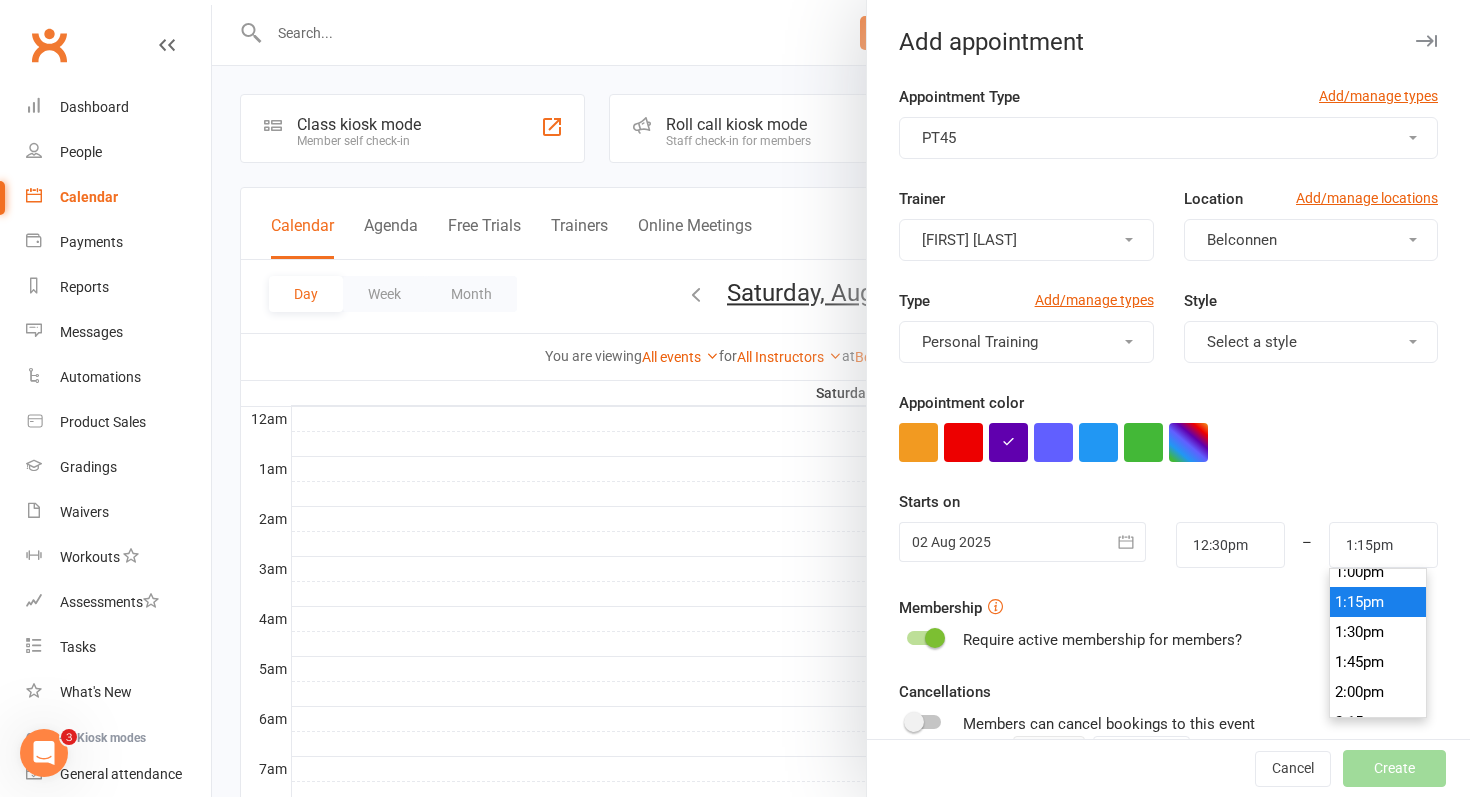 click on "1:15pm" at bounding box center (1378, 602) 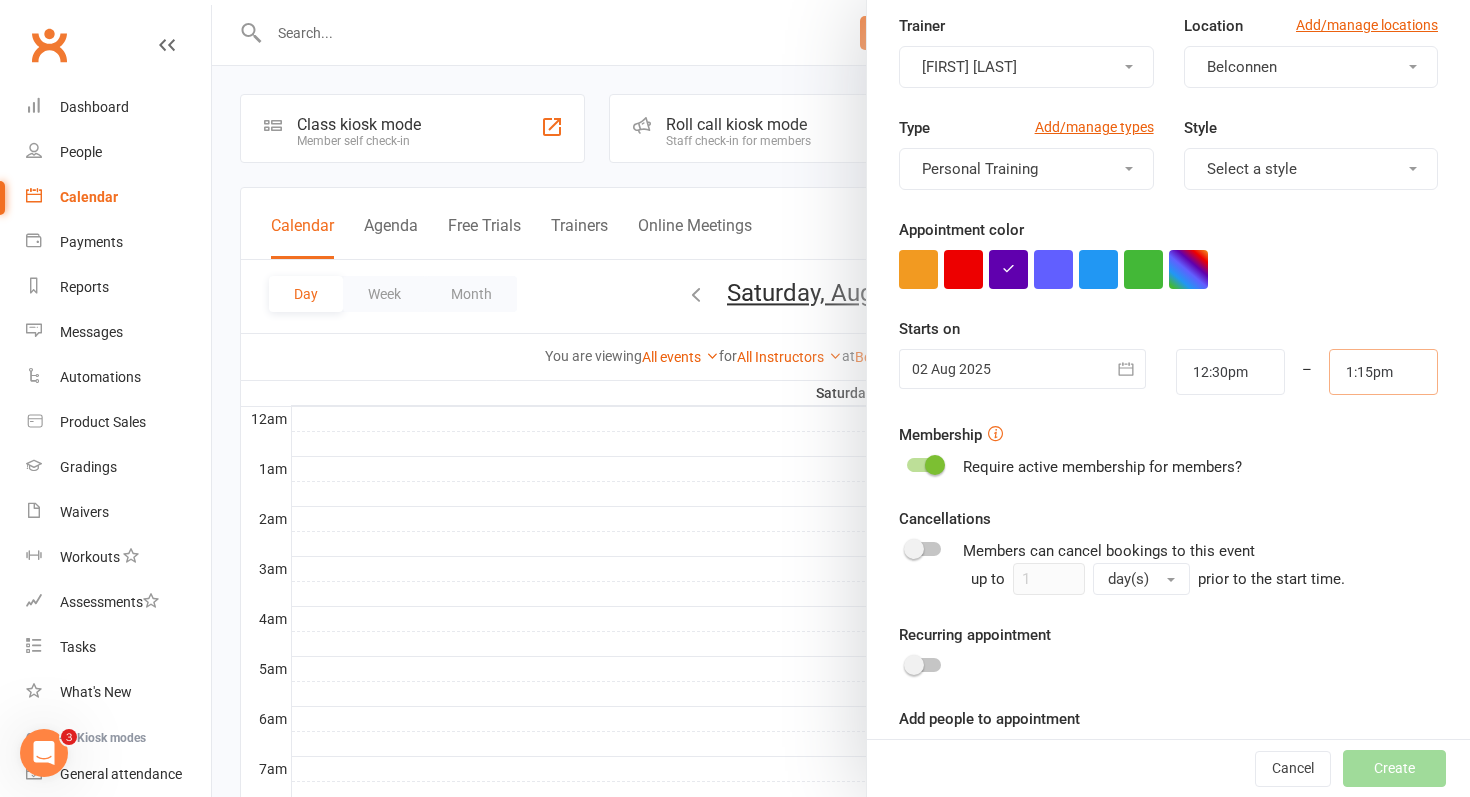 scroll, scrollTop: 243, scrollLeft: 0, axis: vertical 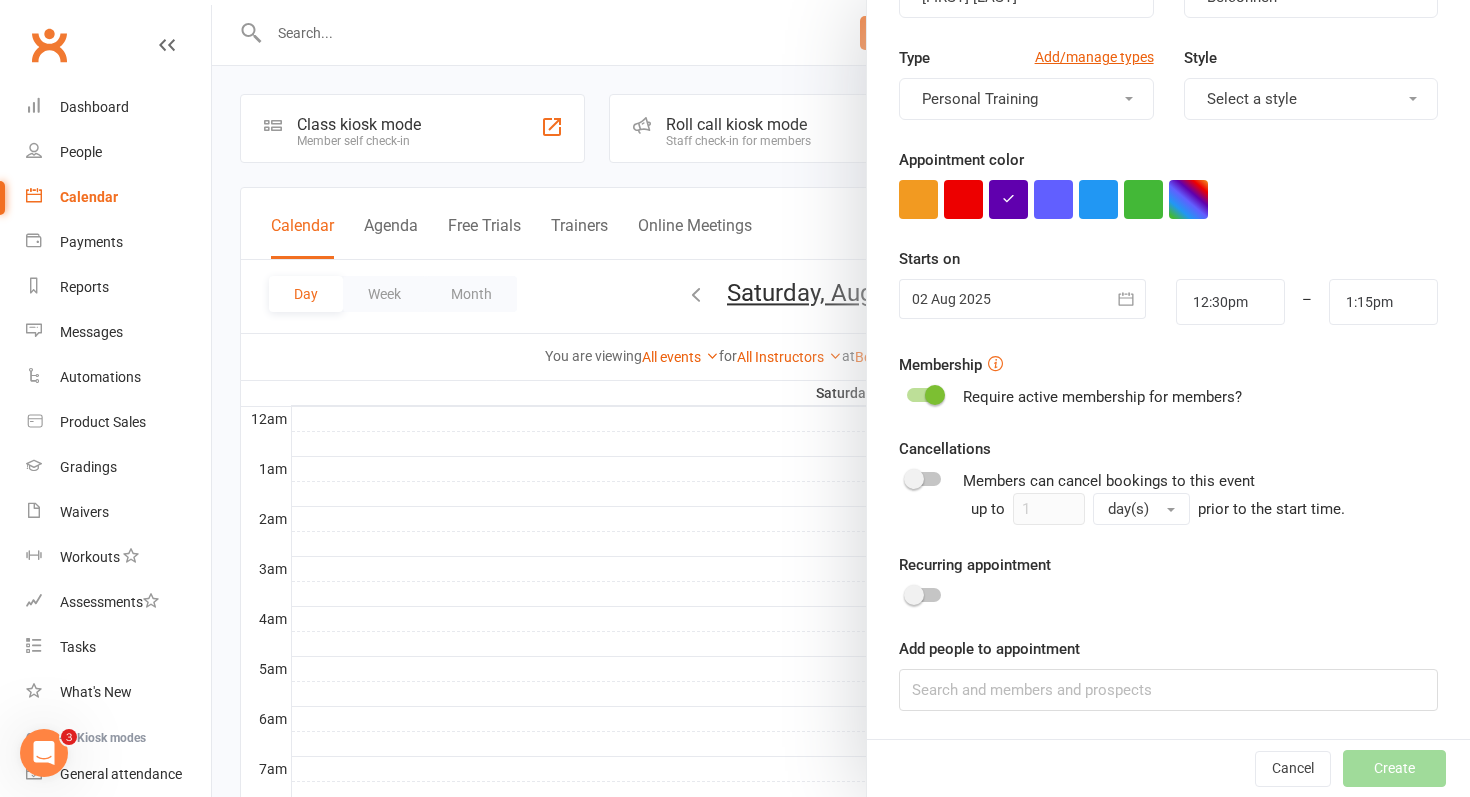 click at bounding box center (924, 395) 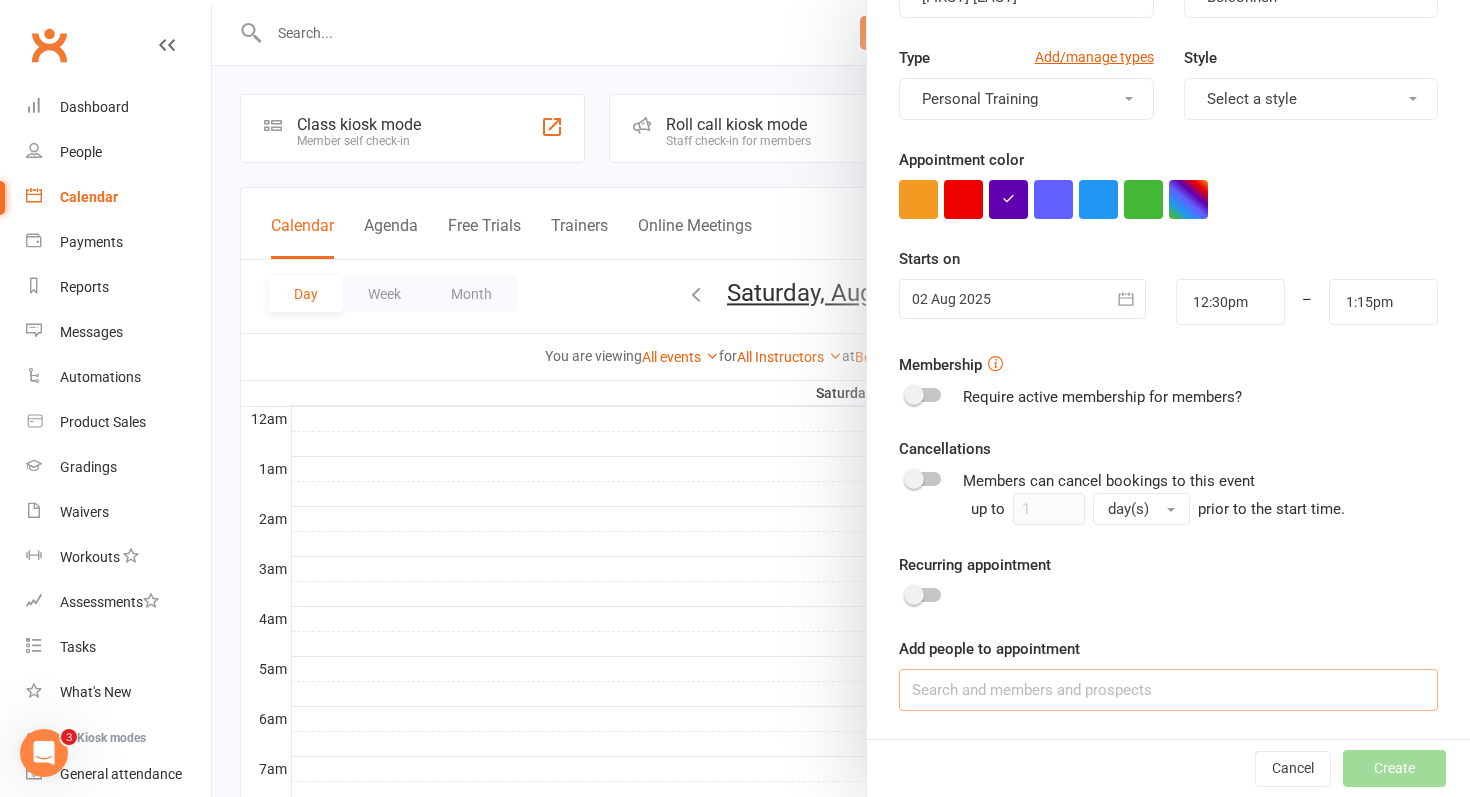 click at bounding box center [1168, 690] 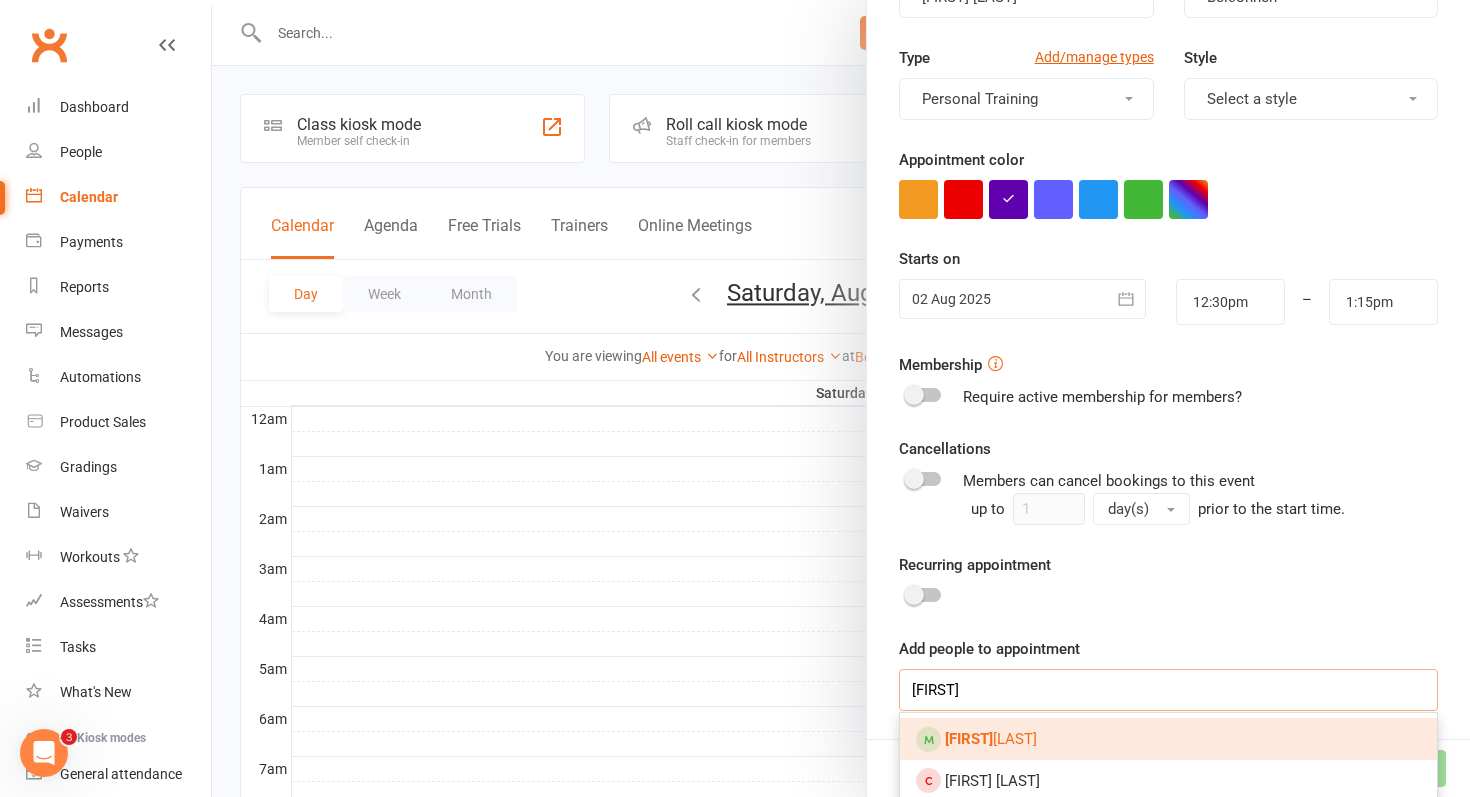 type on "[FIRST]" 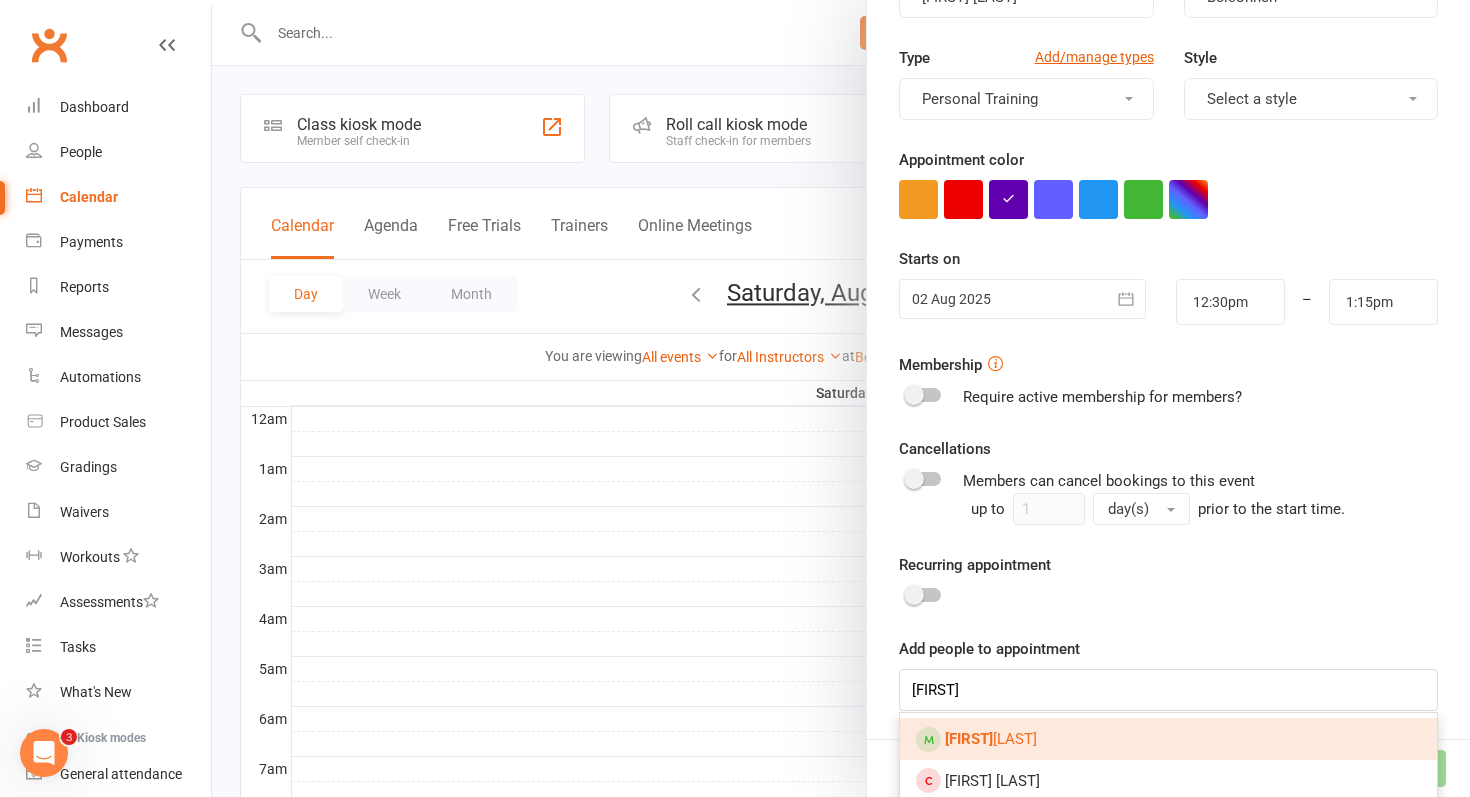 click on "[FIRST] [LAST]" at bounding box center (1168, 739) 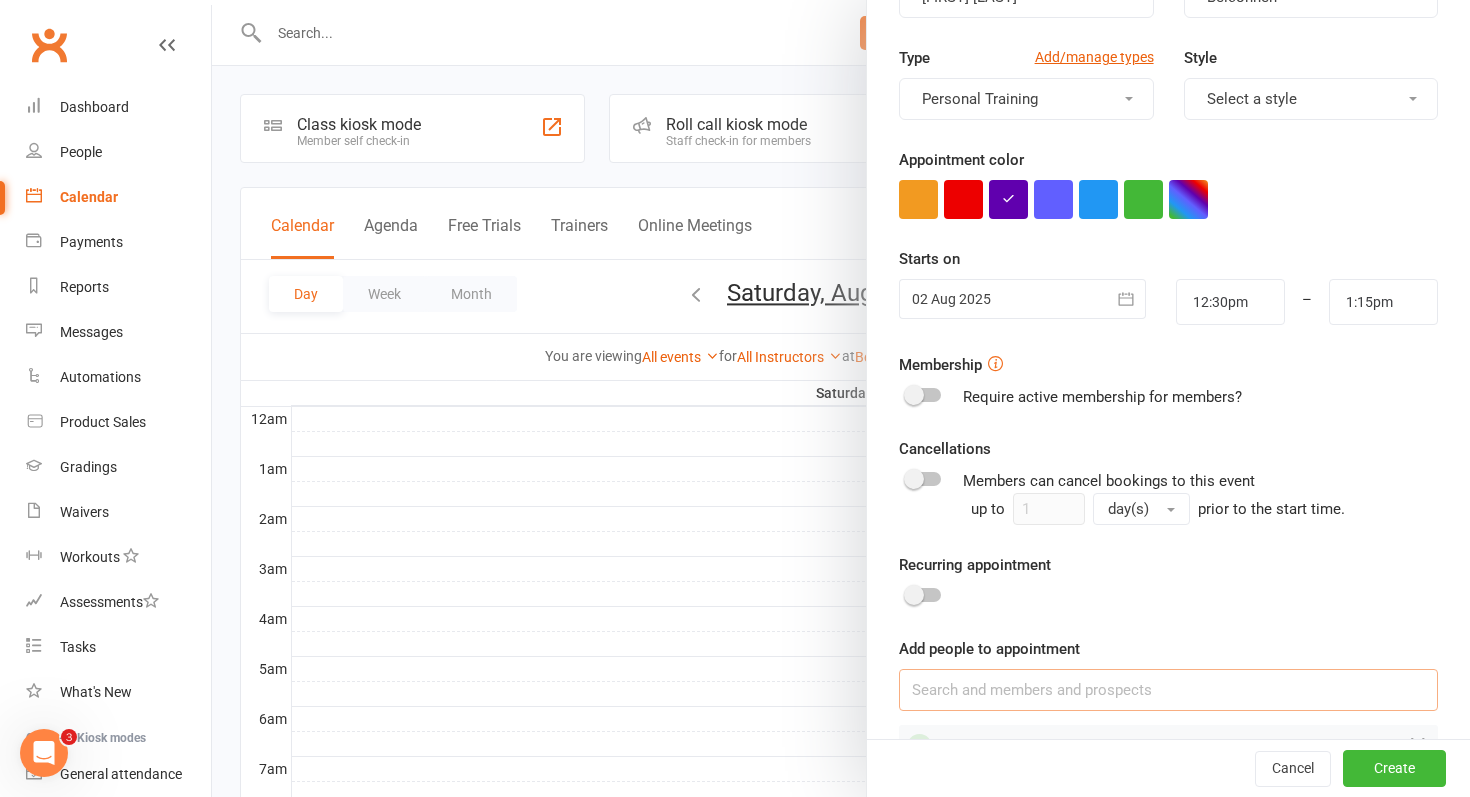 scroll, scrollTop: 299, scrollLeft: 0, axis: vertical 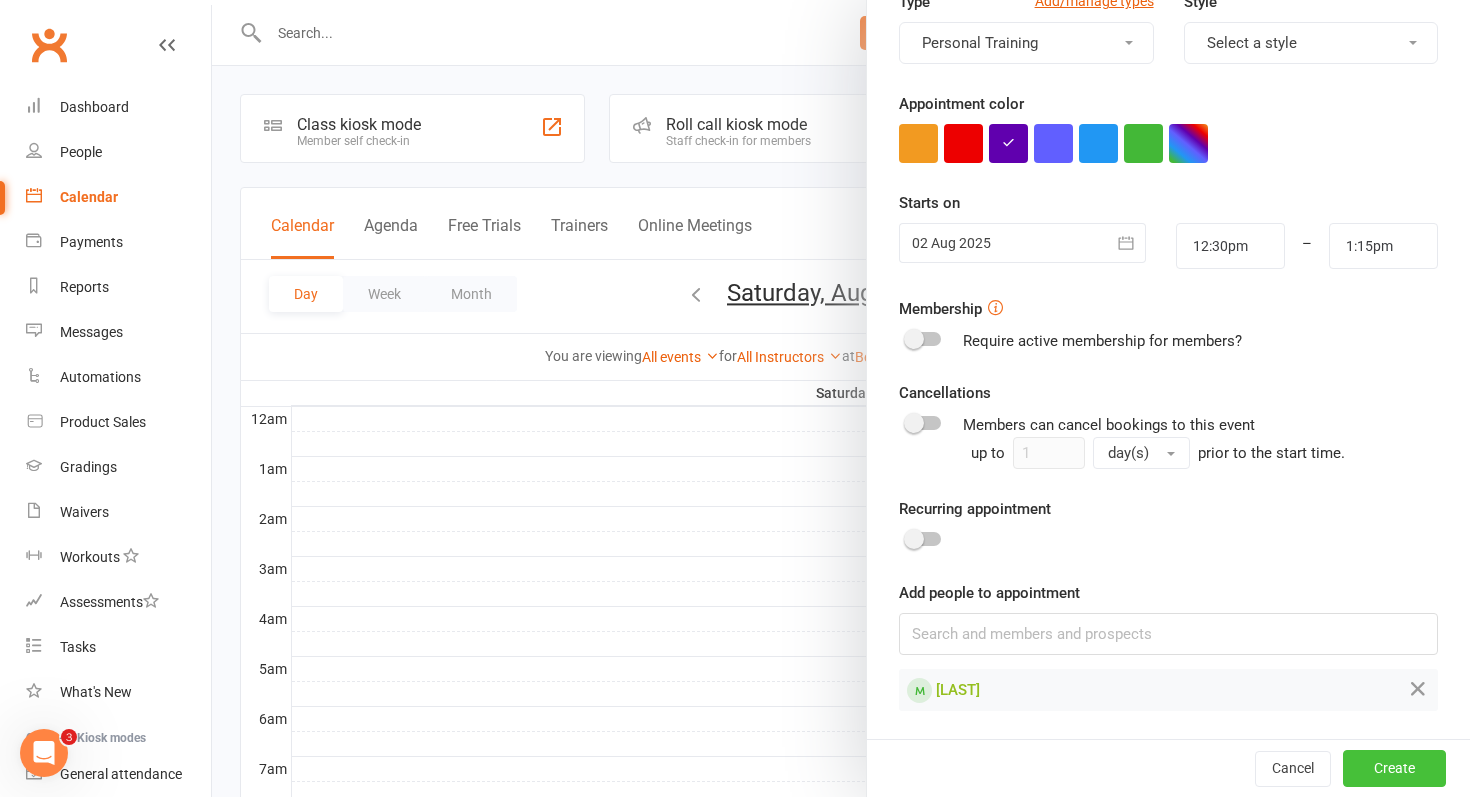 click on "Create" at bounding box center [1394, 768] 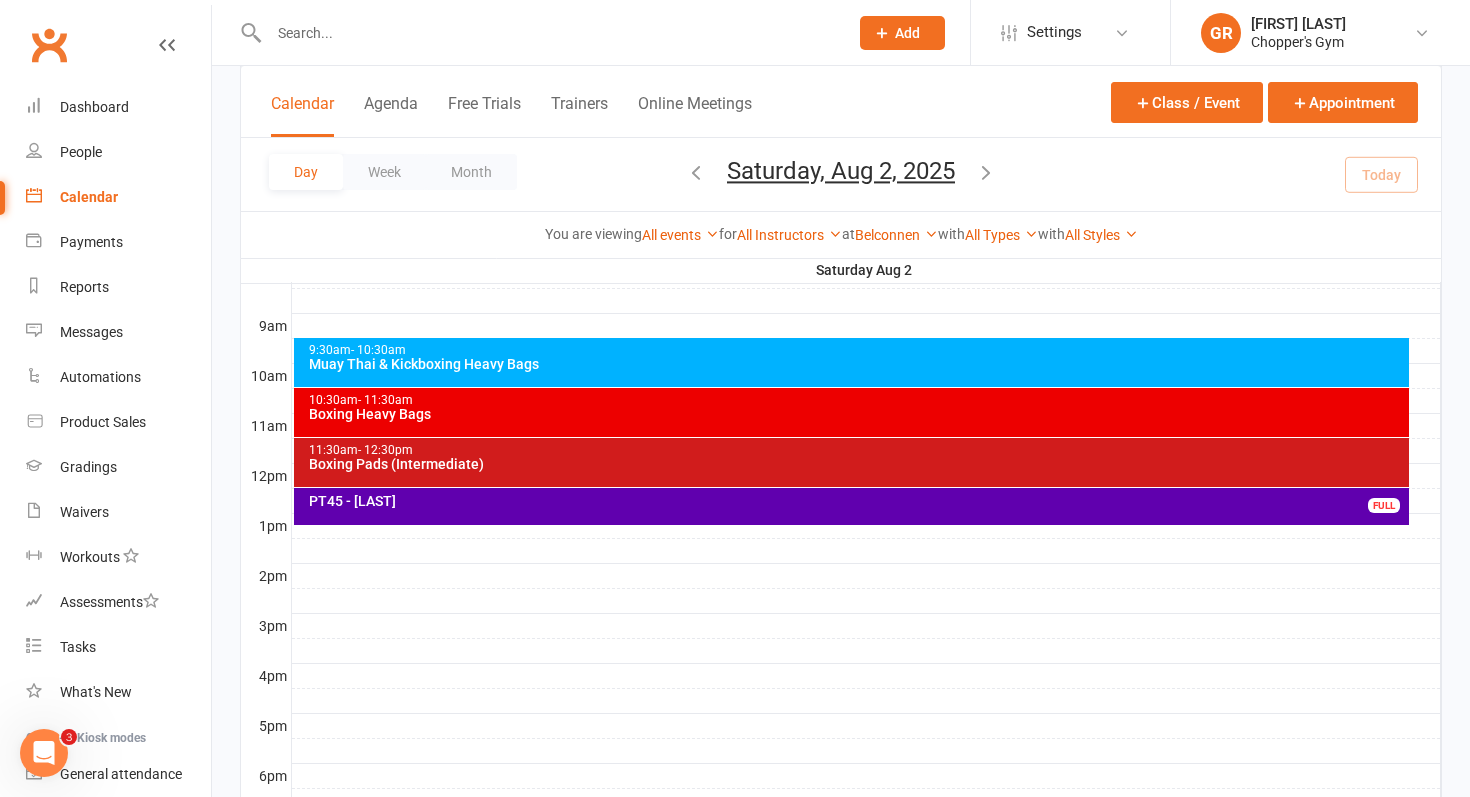 scroll, scrollTop: 548, scrollLeft: 0, axis: vertical 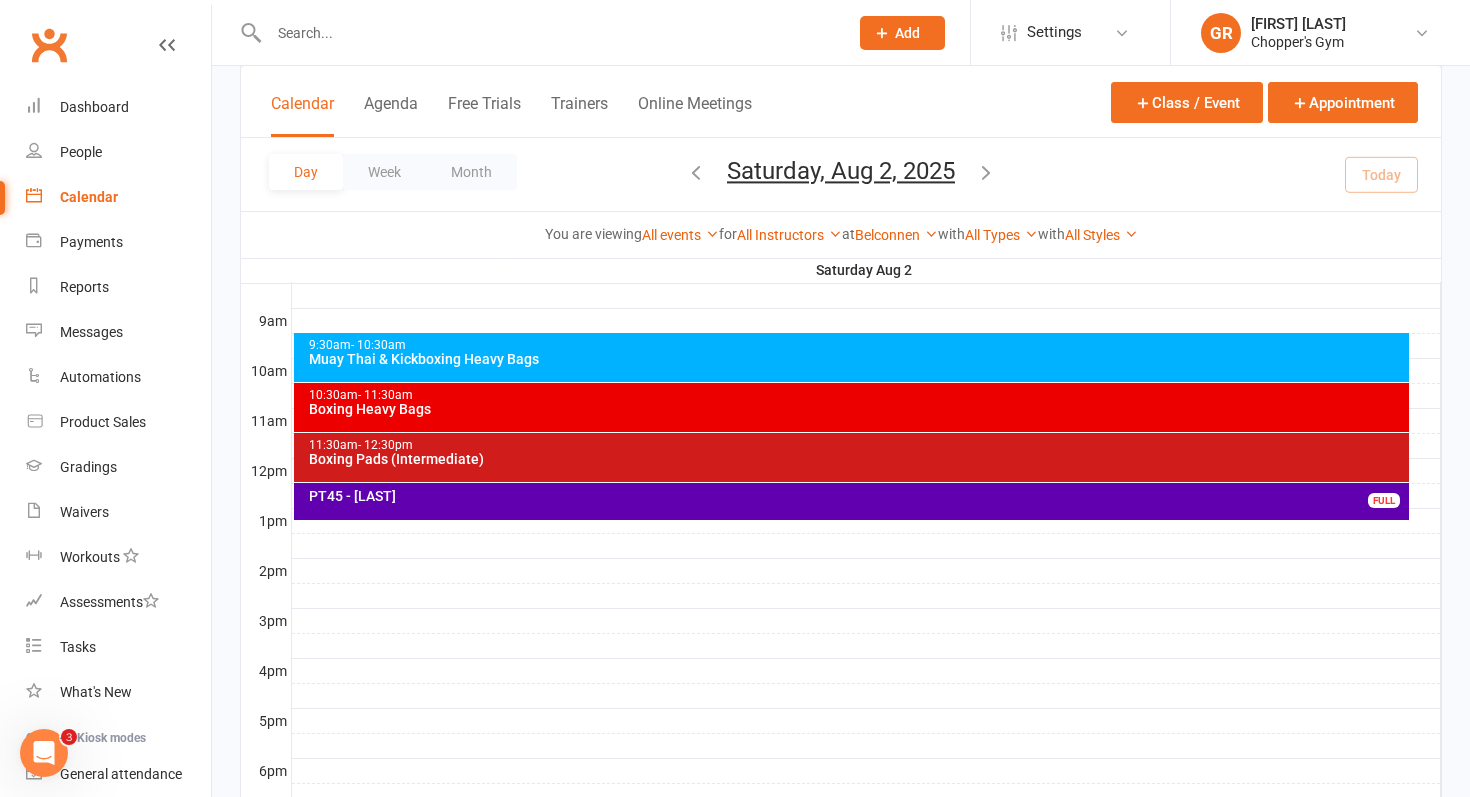 click on "PT45 - [LAST] FULL" at bounding box center (852, 501) 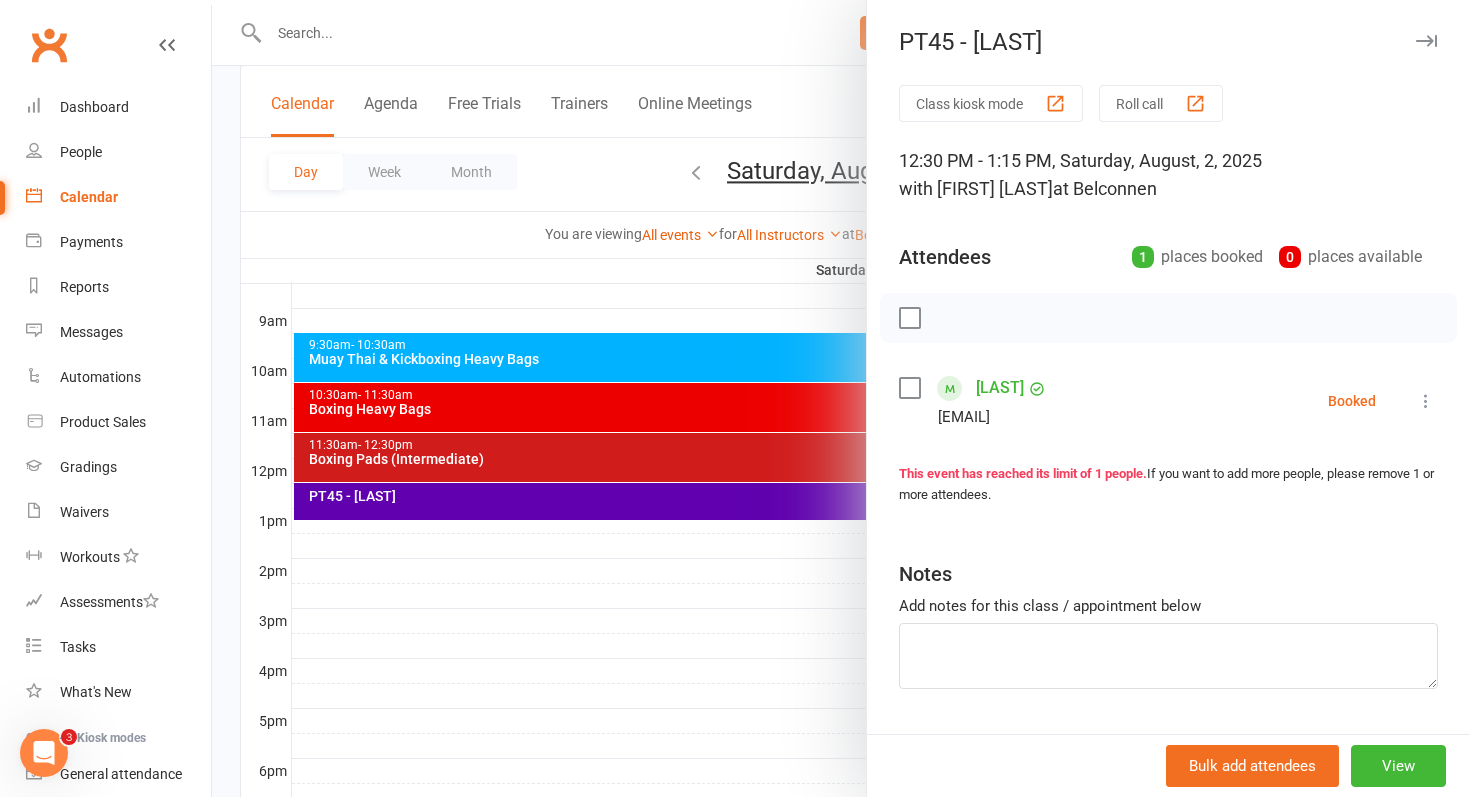 click at bounding box center [1426, 401] 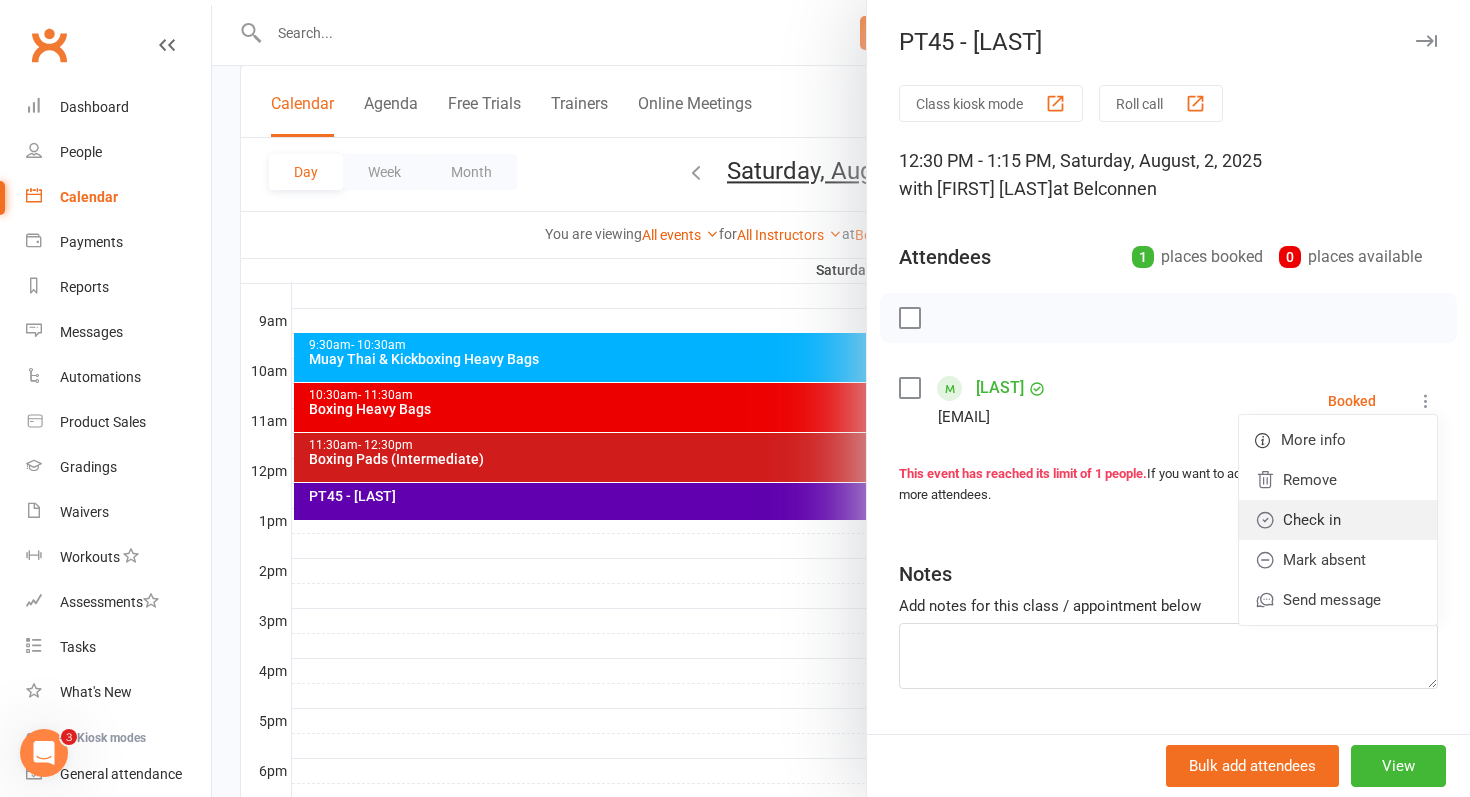 click on "Check in" at bounding box center (1338, 520) 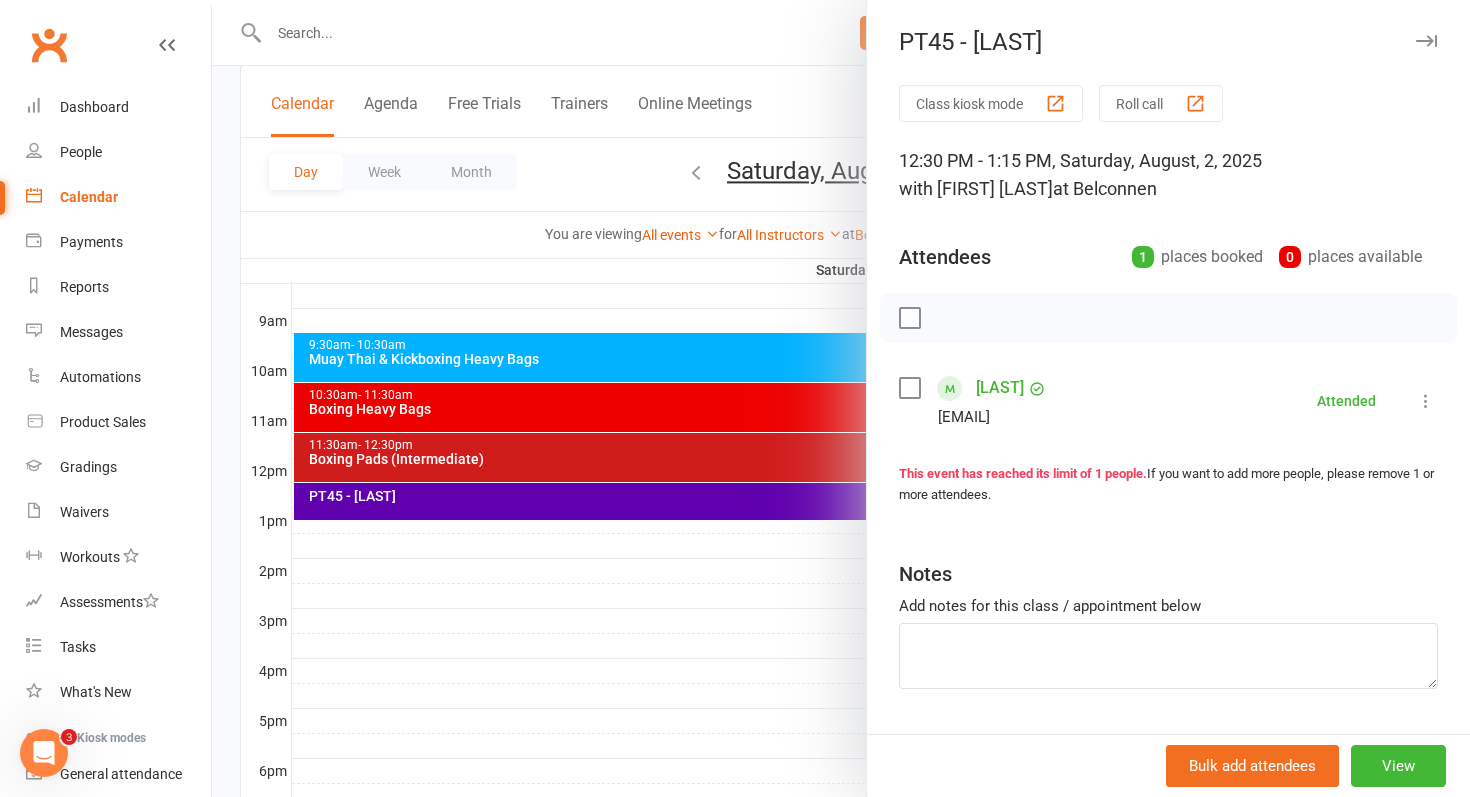 click on "[LAST]" at bounding box center (1000, 388) 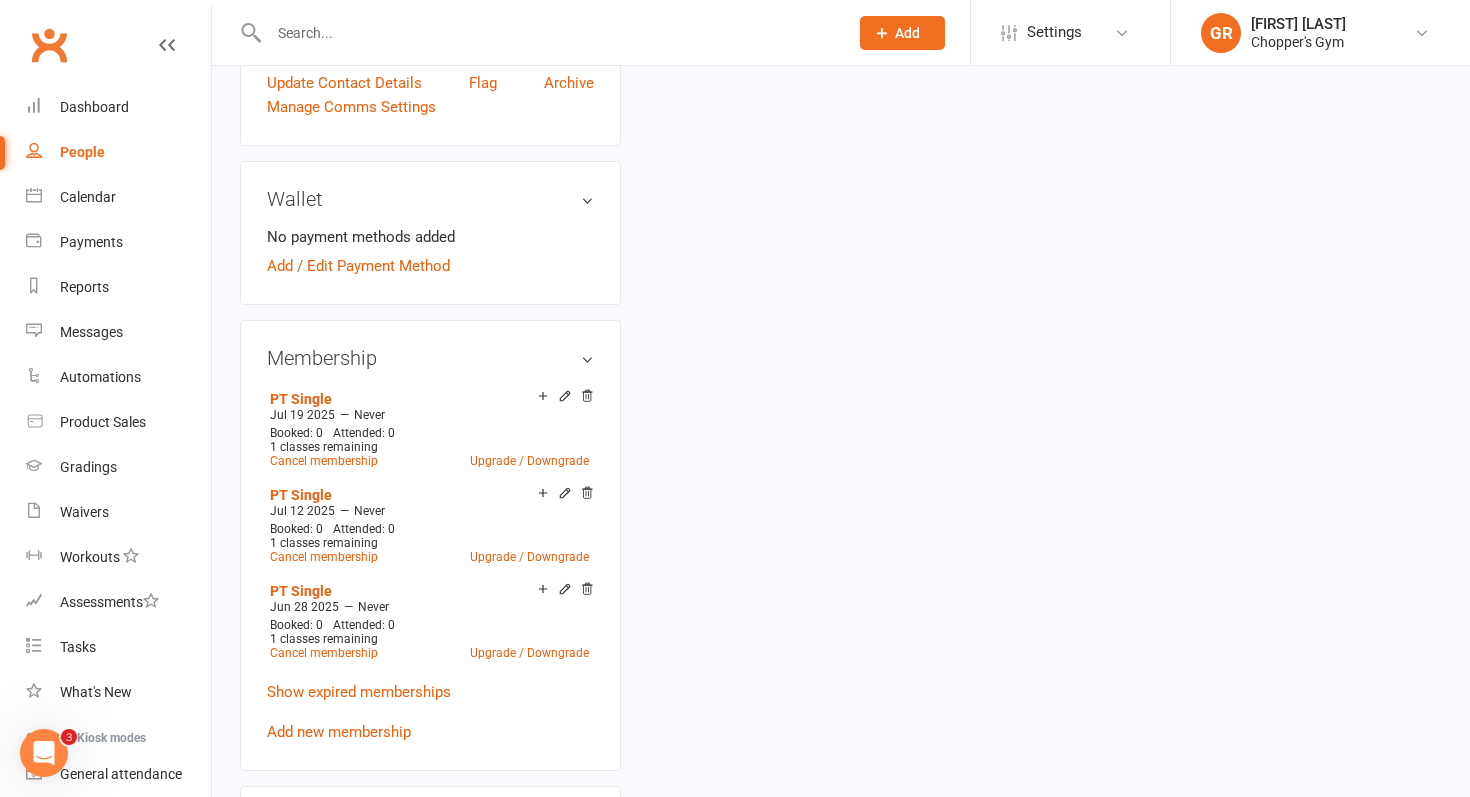 scroll, scrollTop: 0, scrollLeft: 0, axis: both 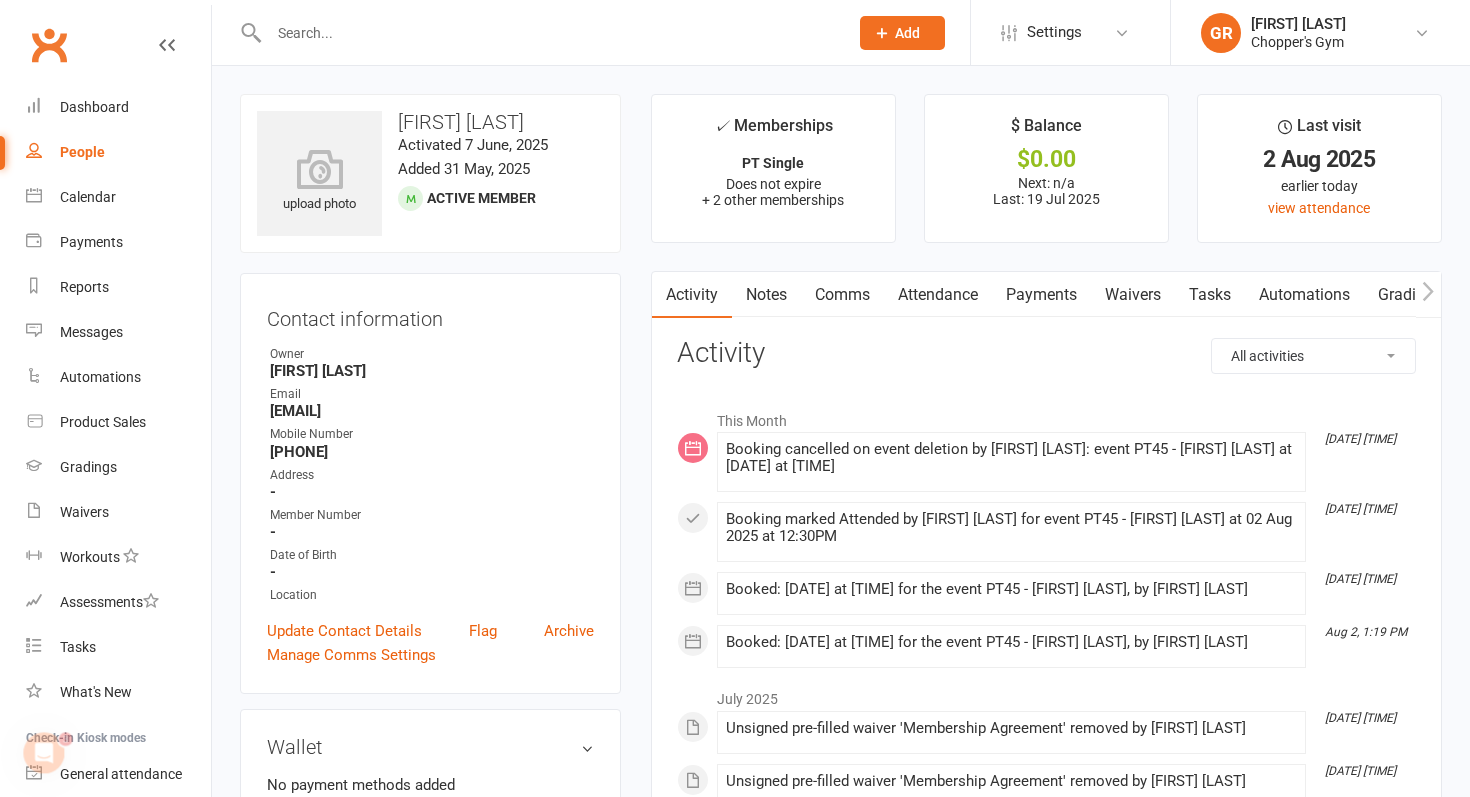 click on "Payments" at bounding box center (1041, 295) 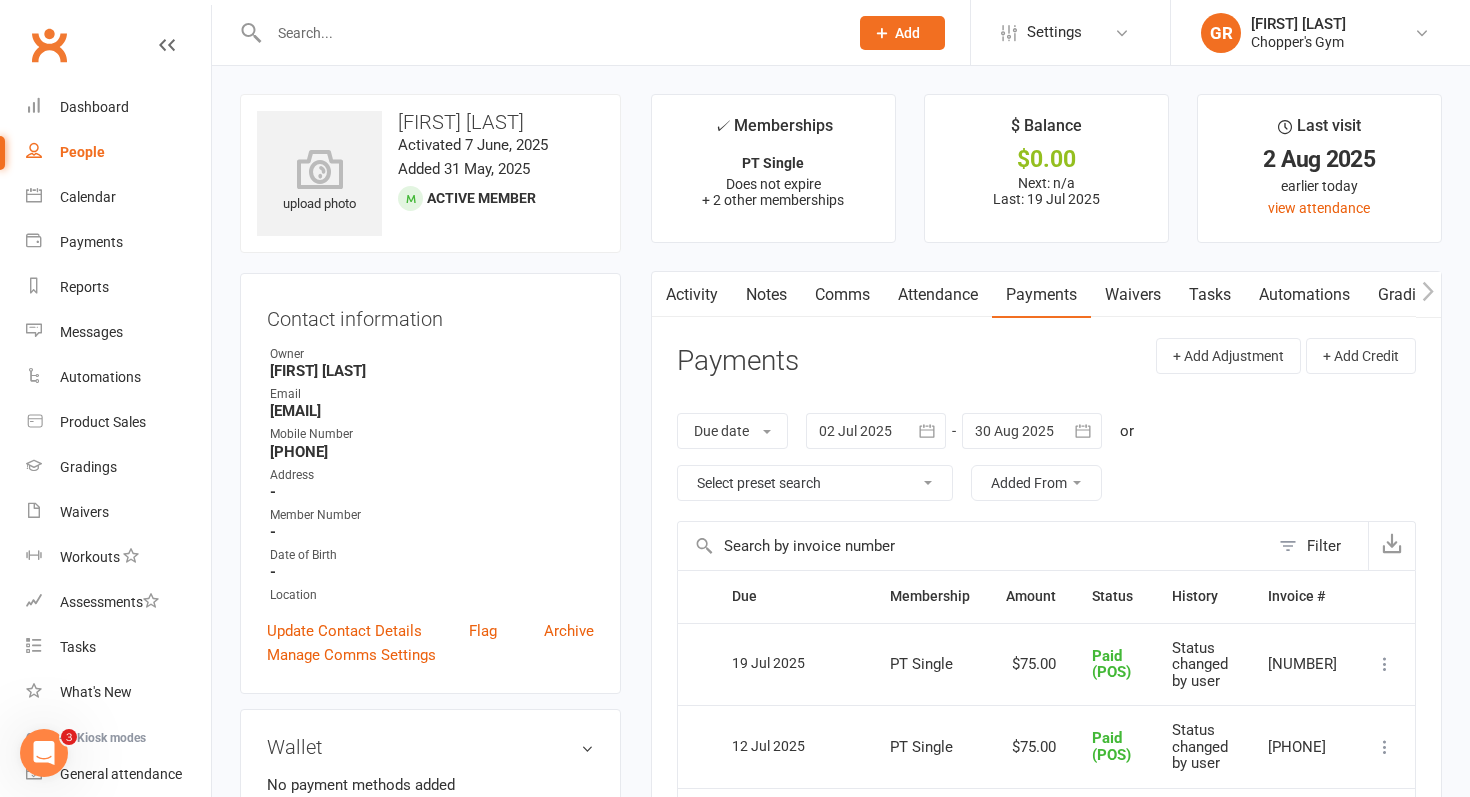 click on "Attendance" at bounding box center (938, 295) 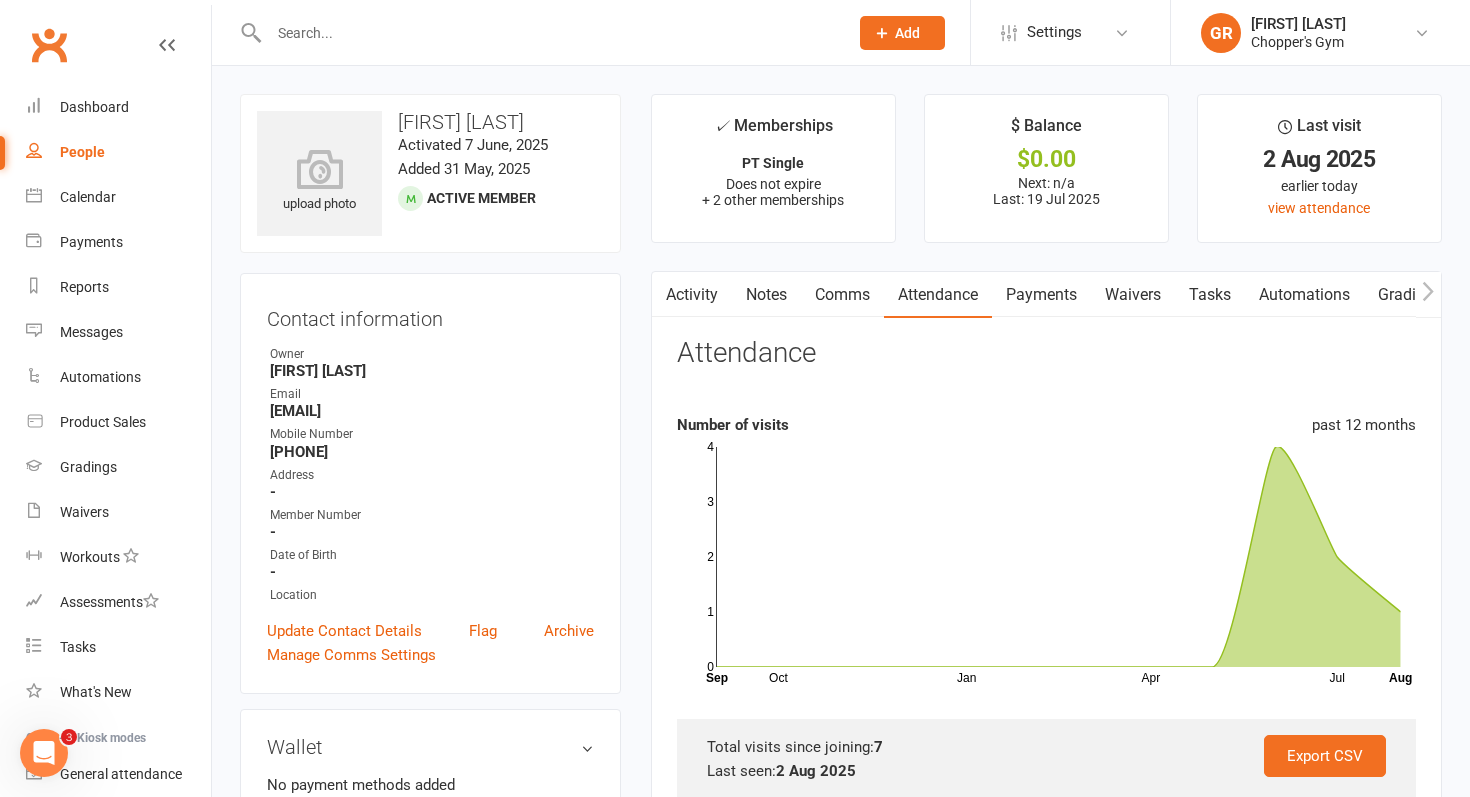 click on "Payments" at bounding box center (1041, 295) 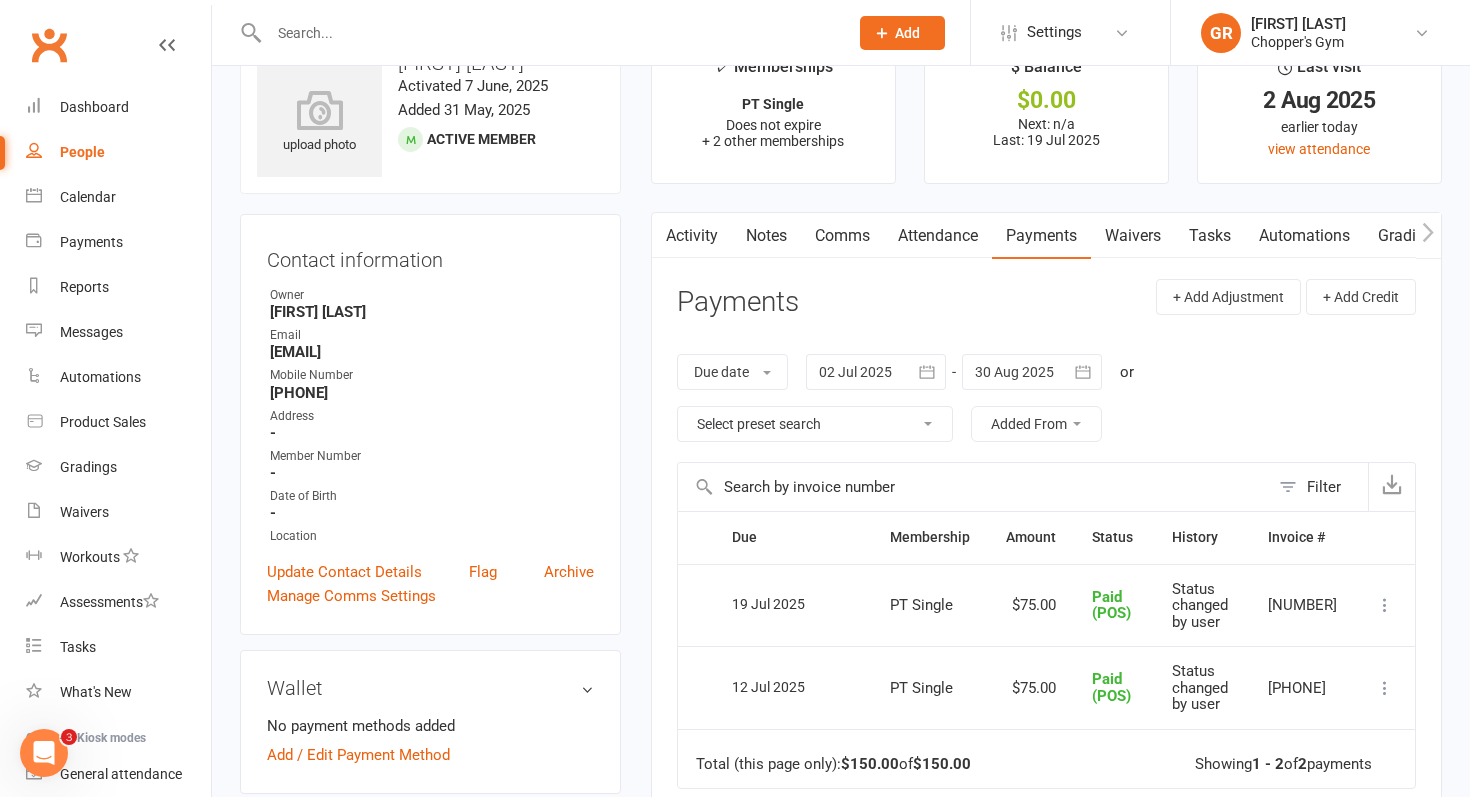 scroll, scrollTop: 60, scrollLeft: 0, axis: vertical 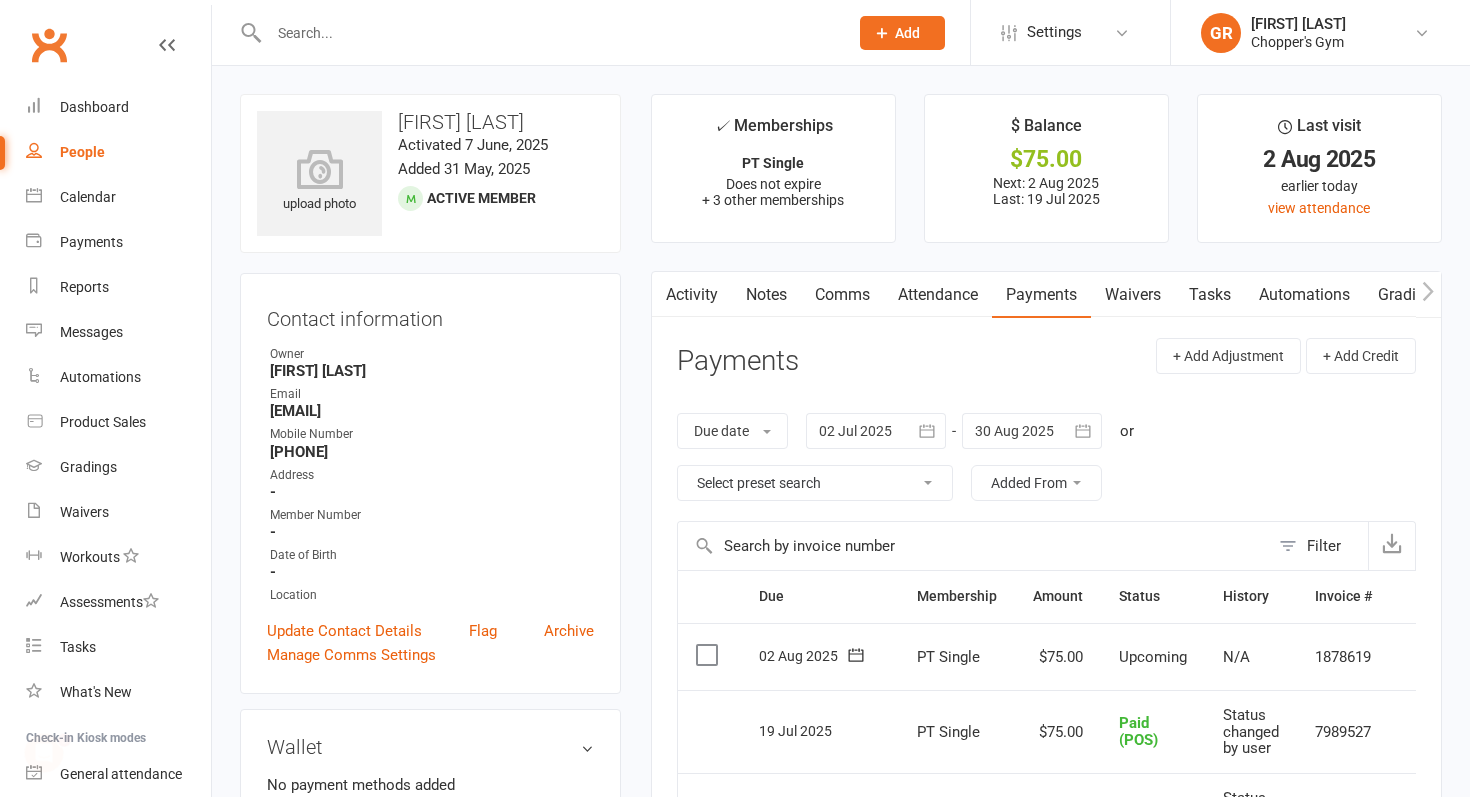 click at bounding box center (709, 655) 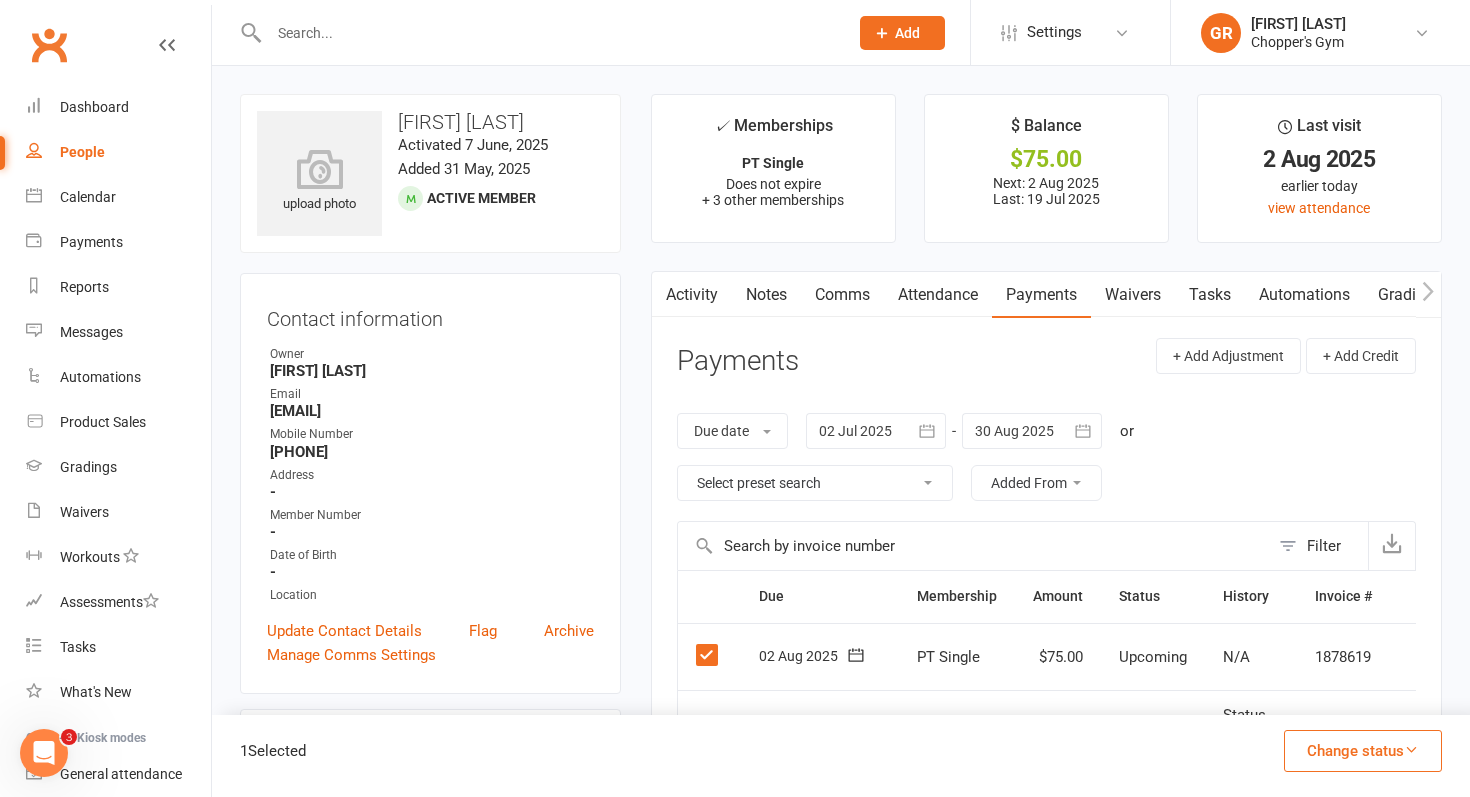 click on "Change status" at bounding box center [1363, 751] 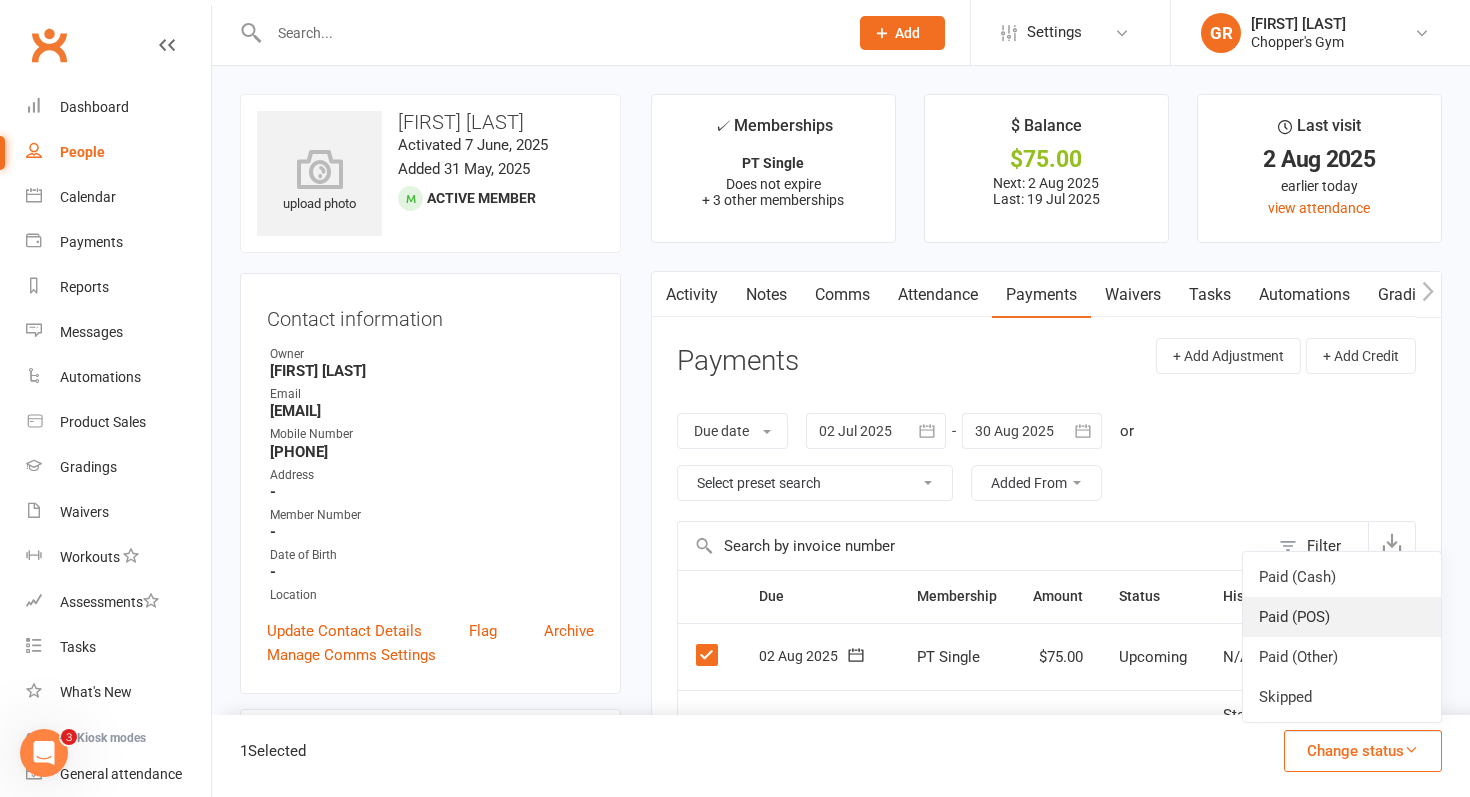 click on "Paid (POS)" at bounding box center [1342, 617] 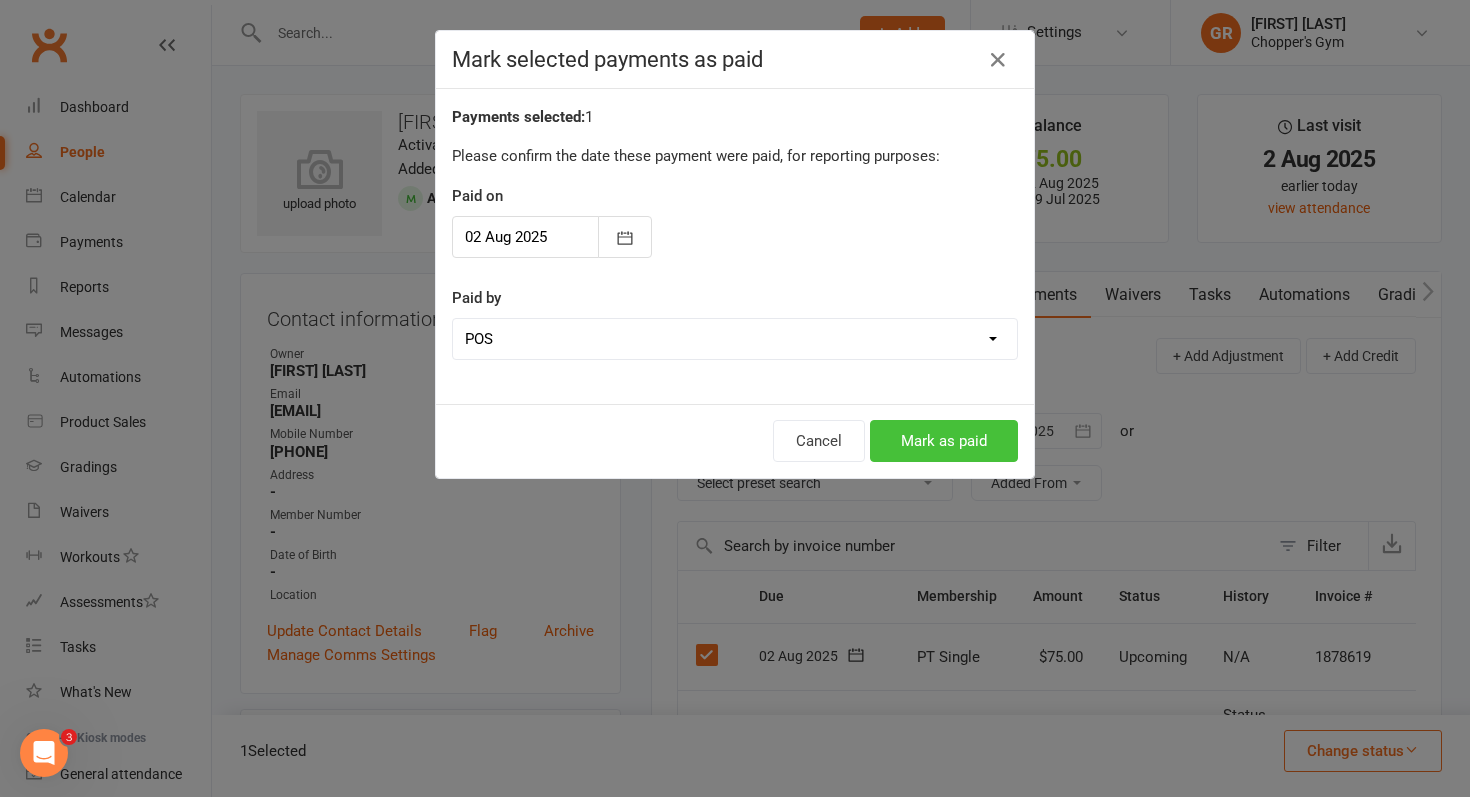click on "Mark as paid" at bounding box center (944, 441) 